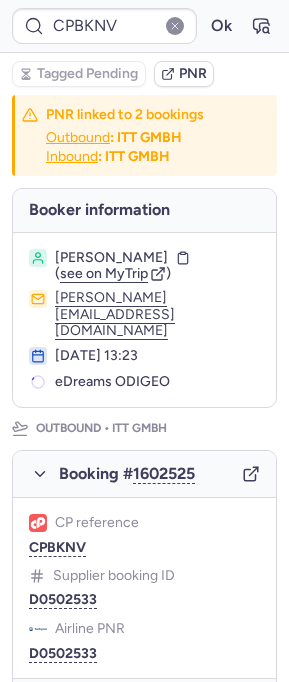 scroll, scrollTop: 0, scrollLeft: 0, axis: both 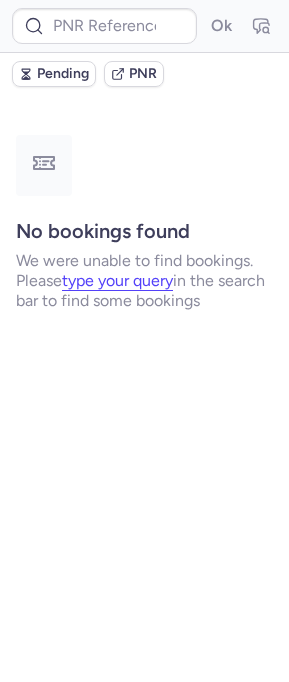 type on "C1143692" 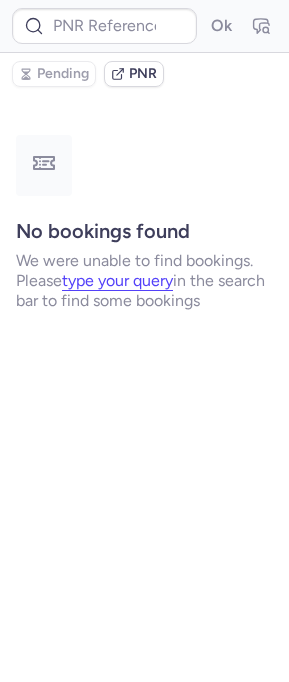 type on "CPYS6U" 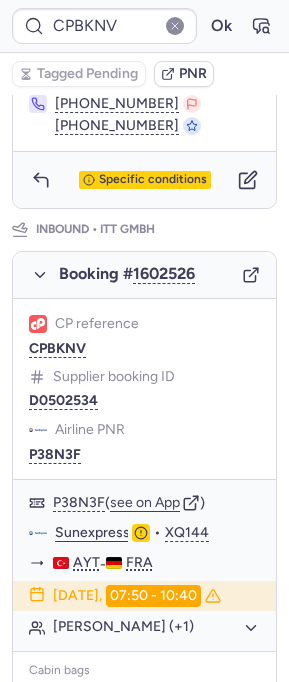 scroll, scrollTop: 1442, scrollLeft: 0, axis: vertical 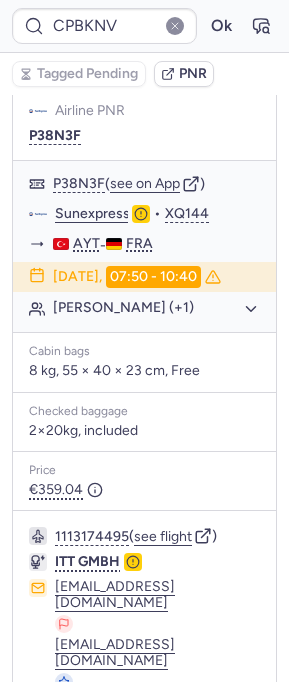 type on "CP743H" 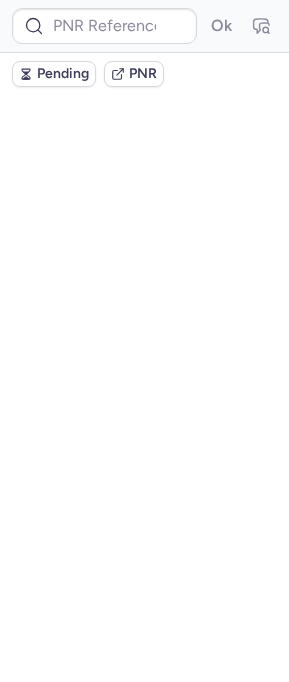 scroll, scrollTop: 0, scrollLeft: 0, axis: both 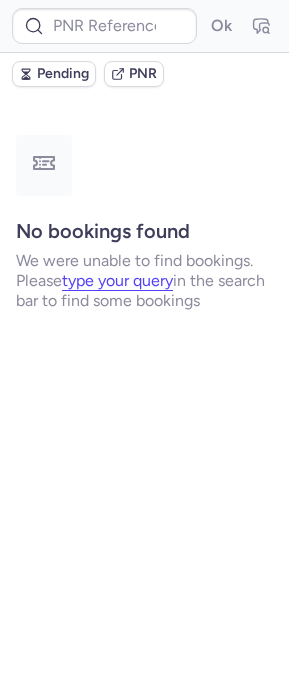 type on "CPOQGW" 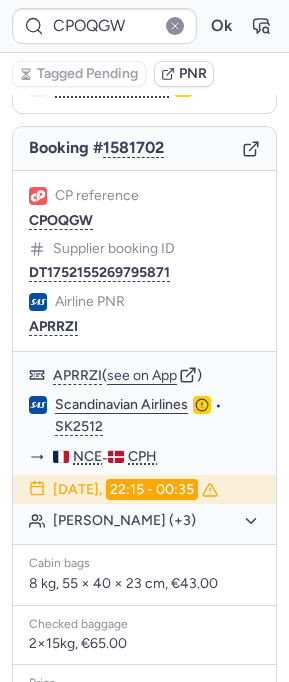 scroll, scrollTop: 0, scrollLeft: 0, axis: both 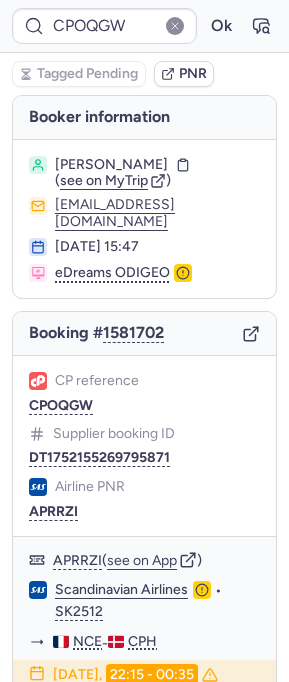 click on "CPOQGW  Ok" at bounding box center [144, 26] 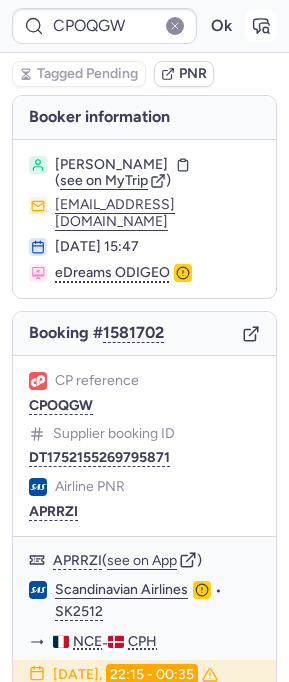 click at bounding box center (261, 26) 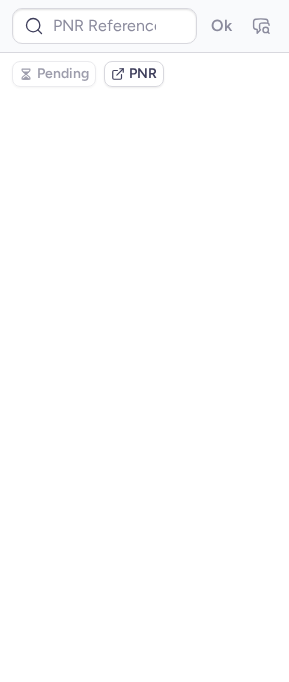 type on "CPOQGW" 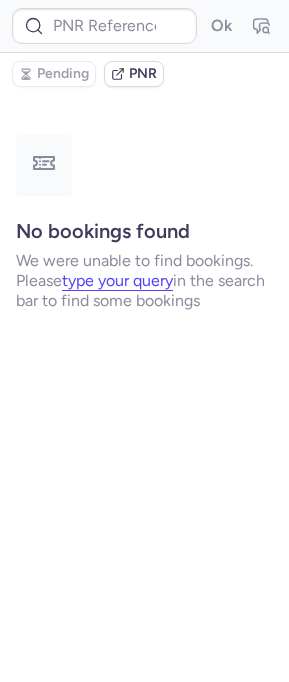 type on "CPOQGW" 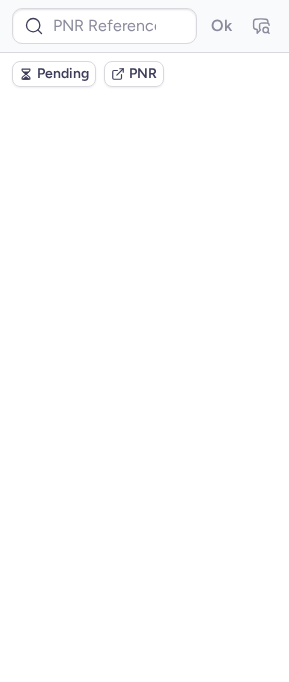 scroll, scrollTop: 0, scrollLeft: 0, axis: both 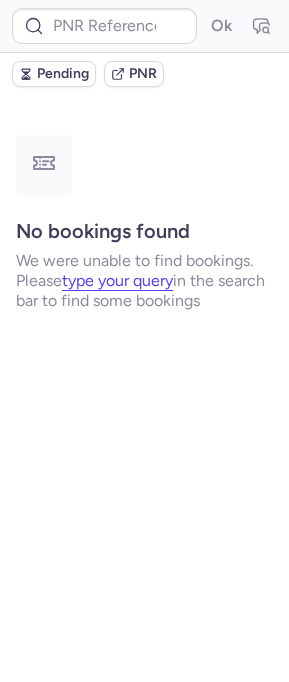 type on "CPT7HT" 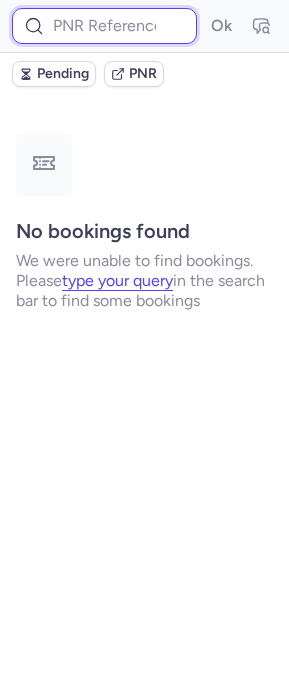 click at bounding box center (104, 26) 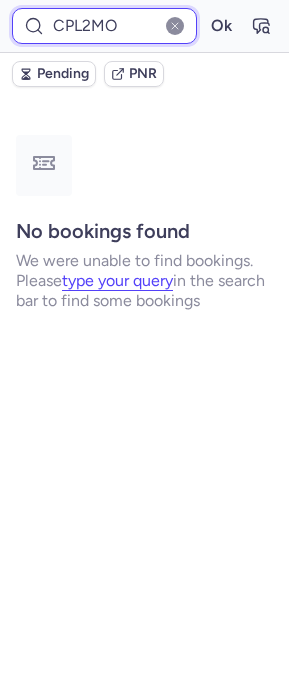 type on "CPL2MO" 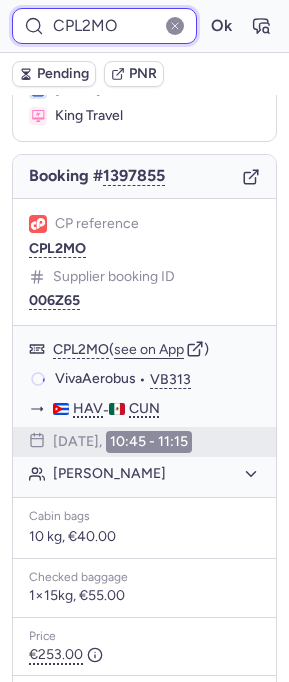 scroll, scrollTop: 0, scrollLeft: 0, axis: both 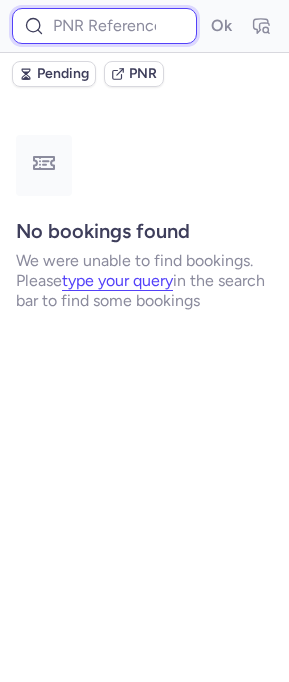 click at bounding box center [104, 26] 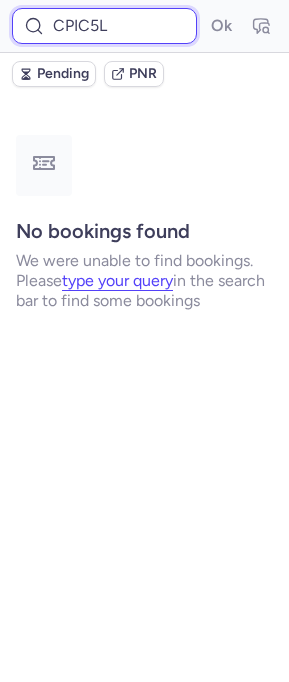 type on "CPIC5L" 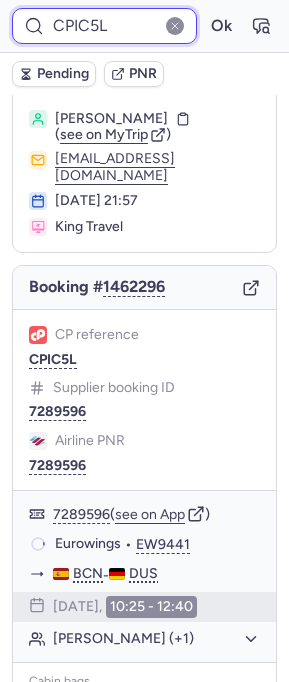 scroll, scrollTop: 0, scrollLeft: 0, axis: both 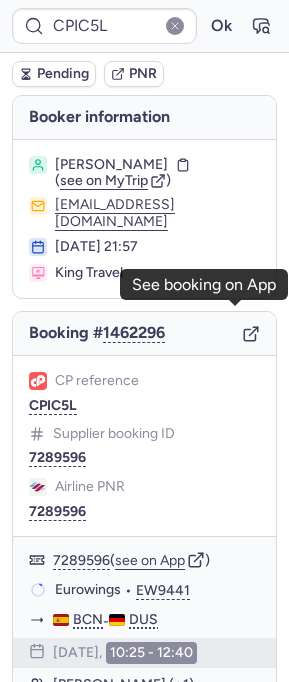 click 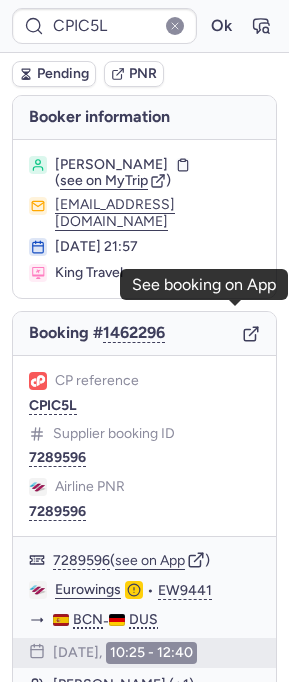 type 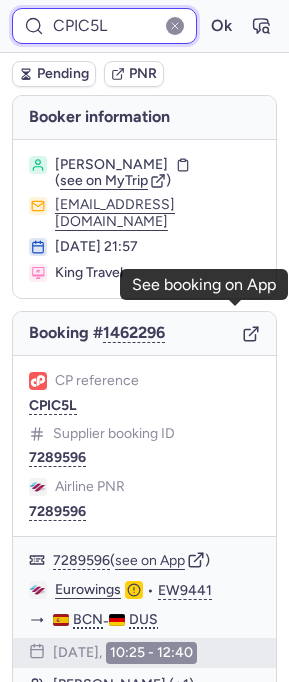 click on "CPIC5L" at bounding box center (104, 26) 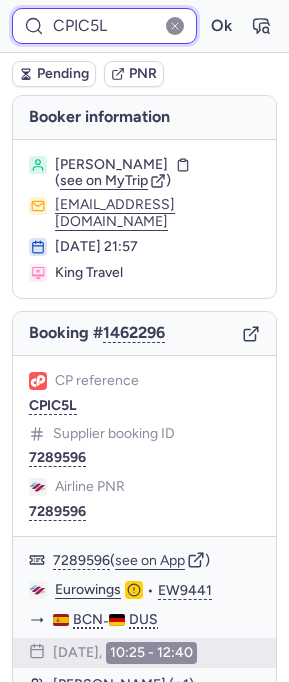click on "CPIC5L" at bounding box center [104, 26] 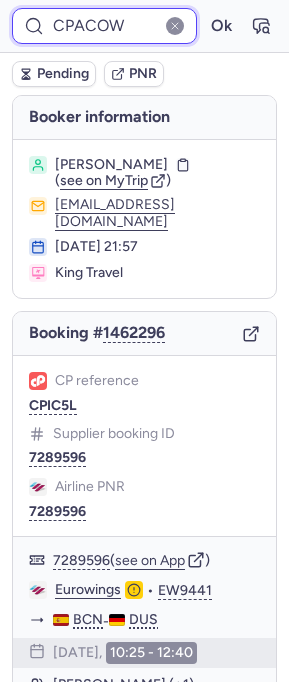 click on "Ok" at bounding box center [221, 26] 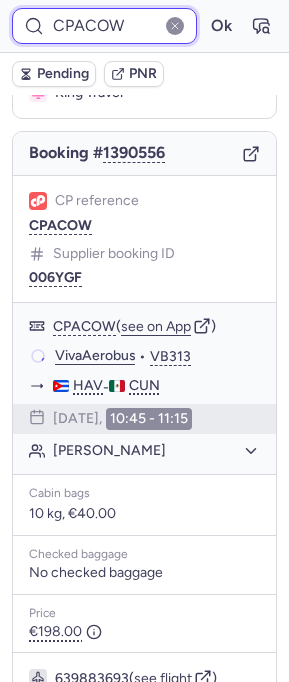 scroll, scrollTop: 0, scrollLeft: 0, axis: both 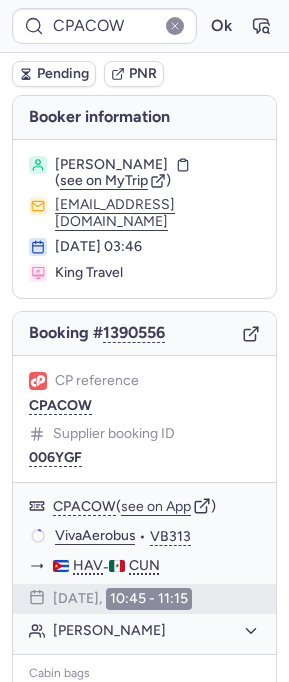 click on "Booking # 1390556" at bounding box center (144, 334) 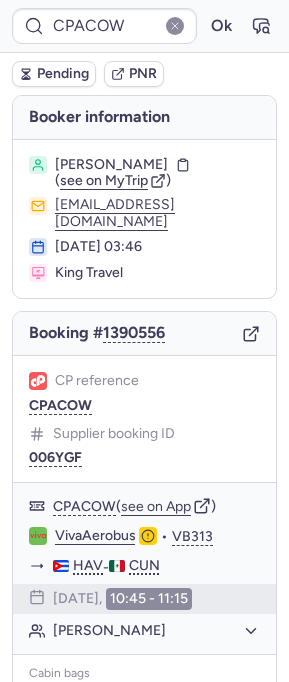 click 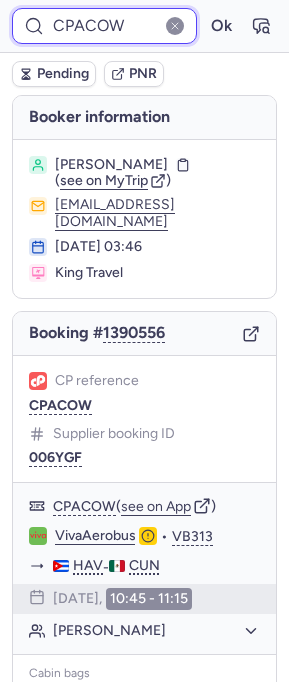 click on "CPACOW" at bounding box center (104, 26) 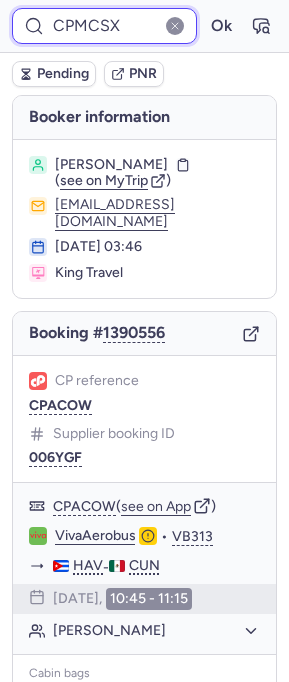 type on "CPMCSX" 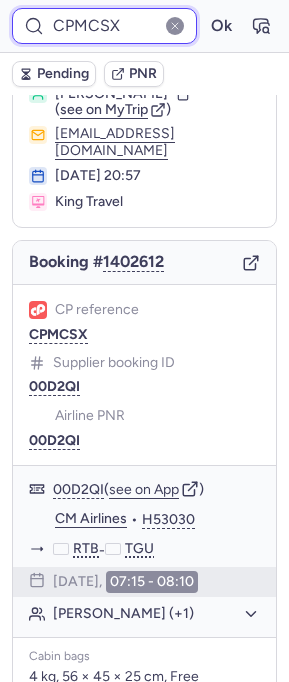 scroll, scrollTop: 86, scrollLeft: 0, axis: vertical 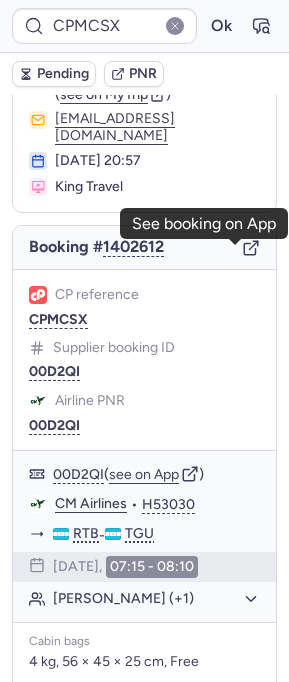 click 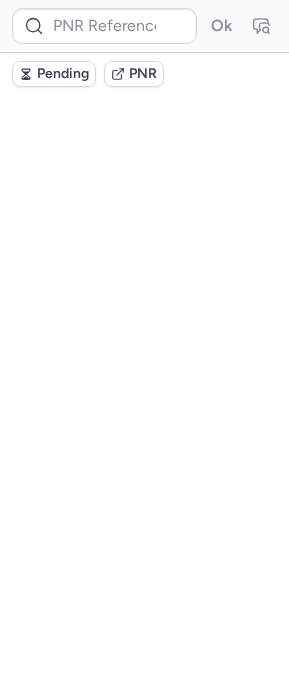 scroll, scrollTop: 0, scrollLeft: 0, axis: both 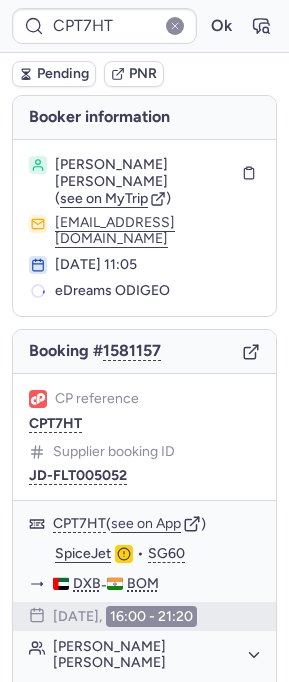 type on "CPTTUQ" 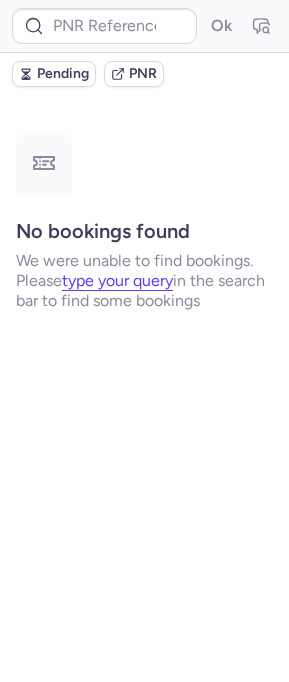 type on "C1143692" 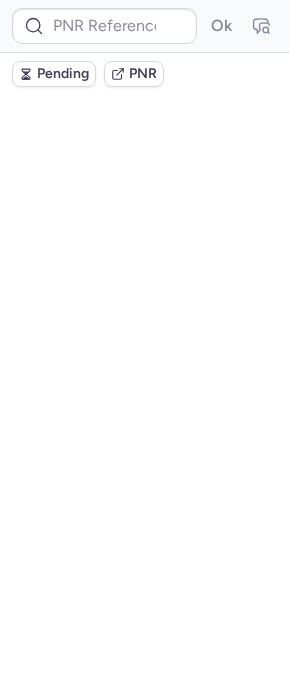 scroll, scrollTop: 0, scrollLeft: 0, axis: both 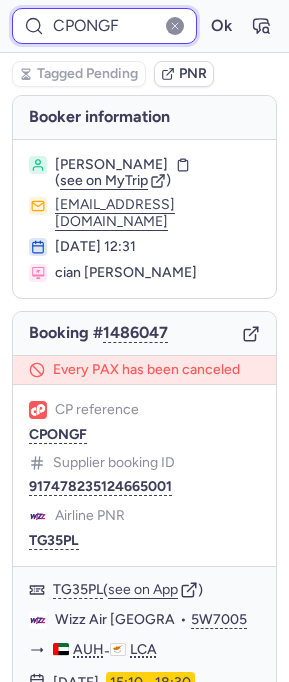 click on "CPONGF" at bounding box center (104, 26) 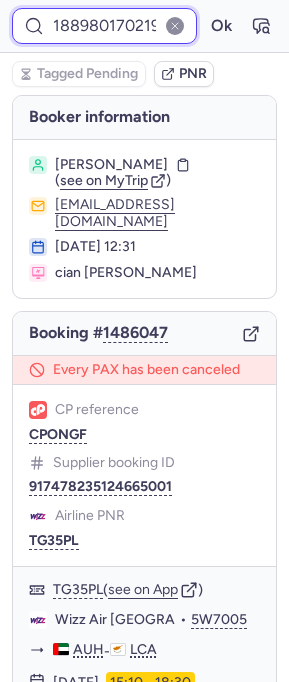 scroll, scrollTop: 0, scrollLeft: 82, axis: horizontal 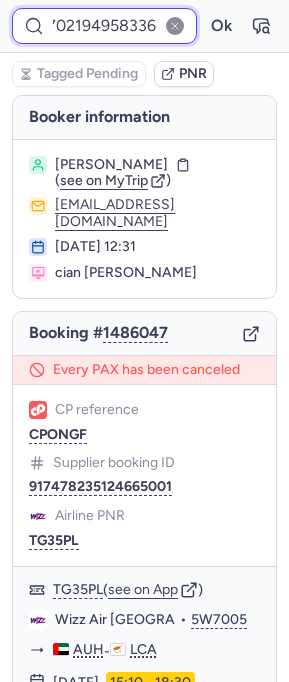 click on "Ok" at bounding box center (221, 26) 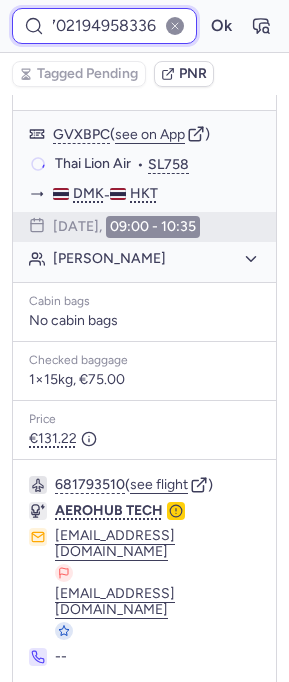 scroll, scrollTop: 0, scrollLeft: 0, axis: both 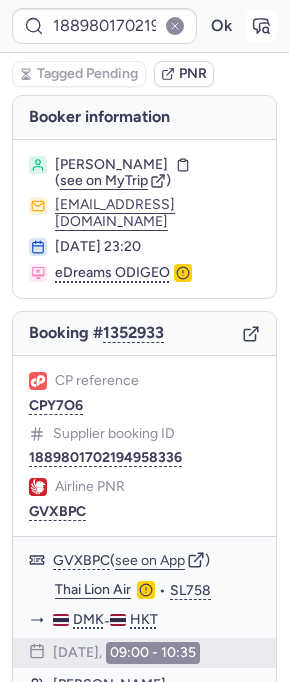 click 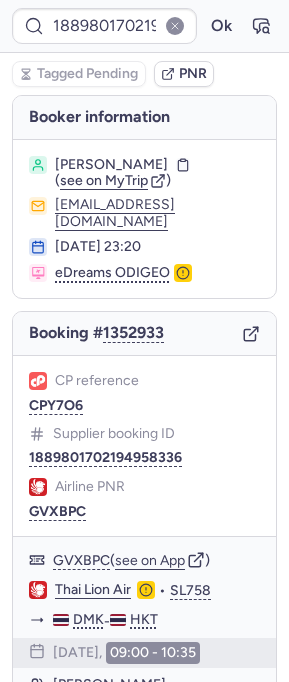 type on "CPONGF" 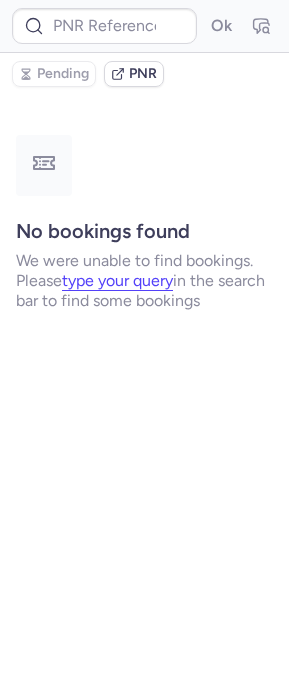 type on "CPY7O6" 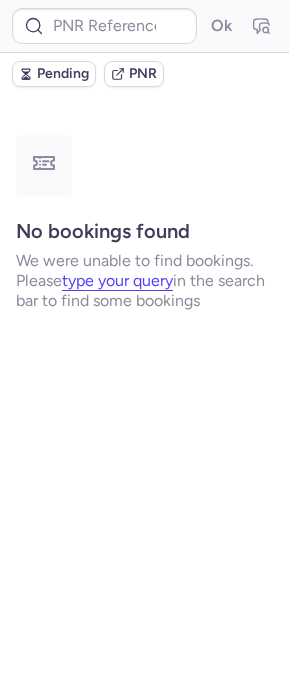 type on "CPONGF" 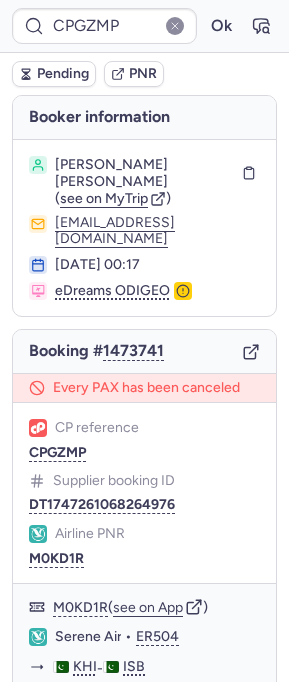 type on "00173O" 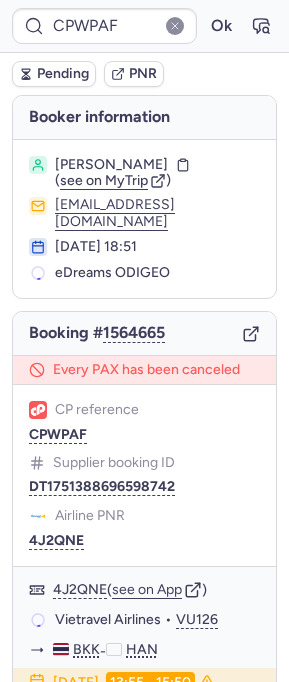 scroll, scrollTop: 0, scrollLeft: 0, axis: both 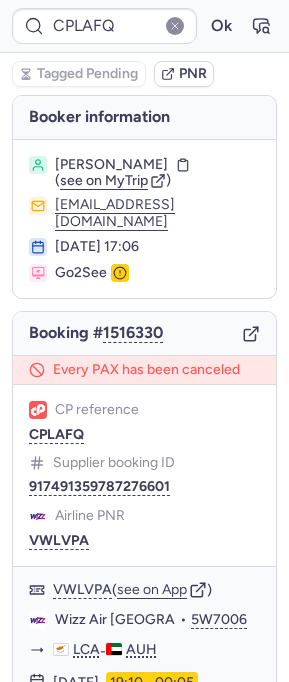 type on "CPWPAF" 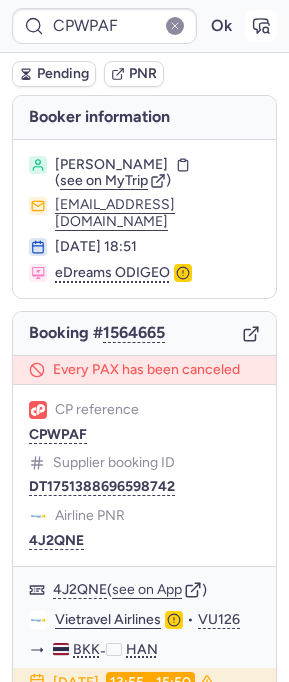 click 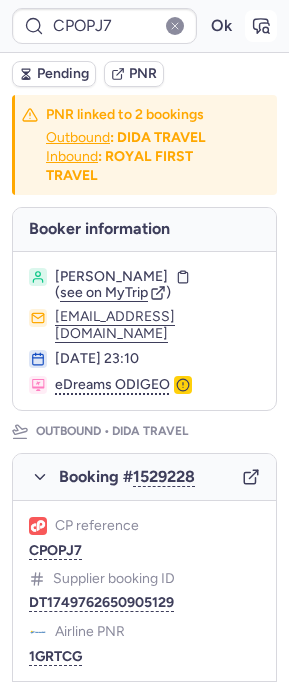 type on "CP88WK" 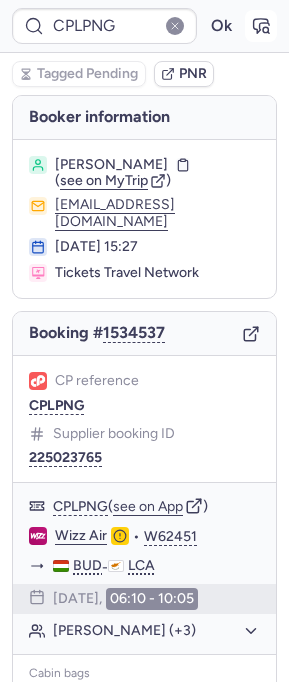 type on "CPGZMP" 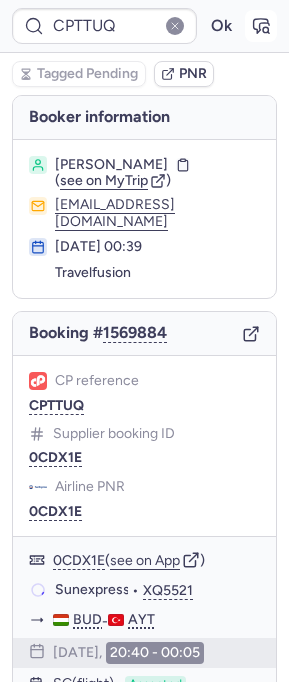 type on "CPT7HT" 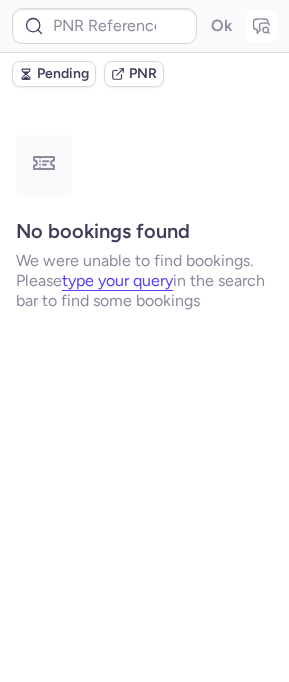 type on "CPGZMP" 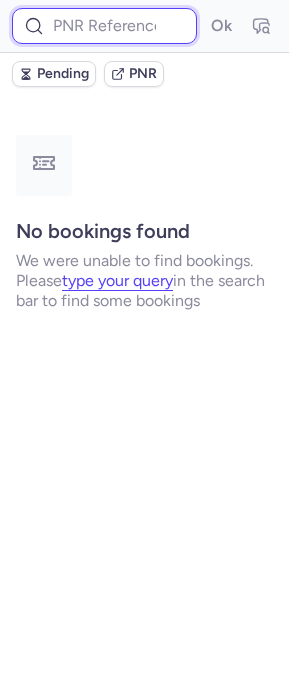 click at bounding box center [104, 26] 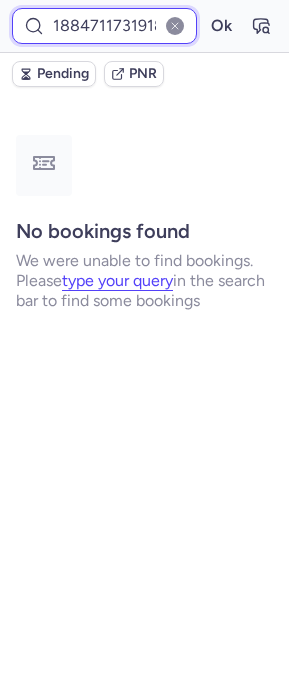 scroll, scrollTop: 0, scrollLeft: 61, axis: horizontal 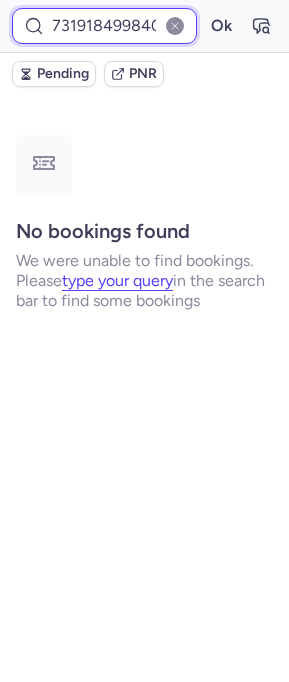 type on "1884711731918499840" 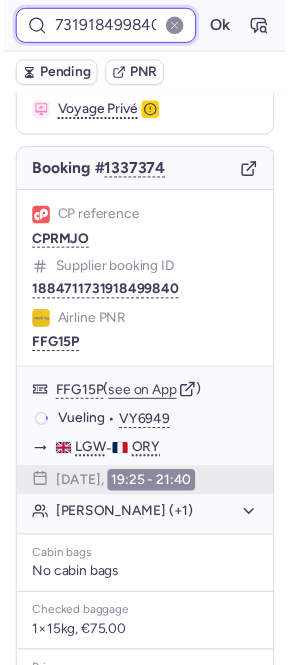 scroll, scrollTop: 0, scrollLeft: 0, axis: both 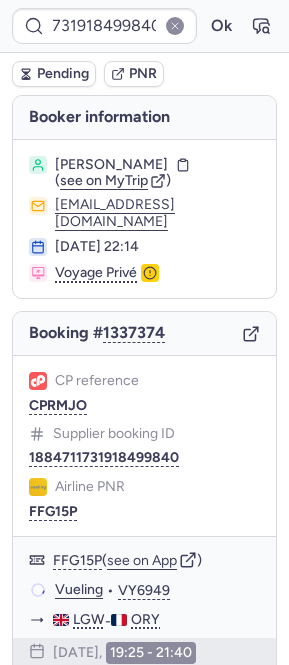 click 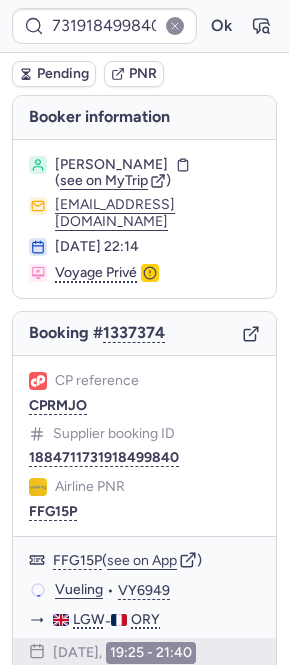 scroll, scrollTop: 0, scrollLeft: 0, axis: both 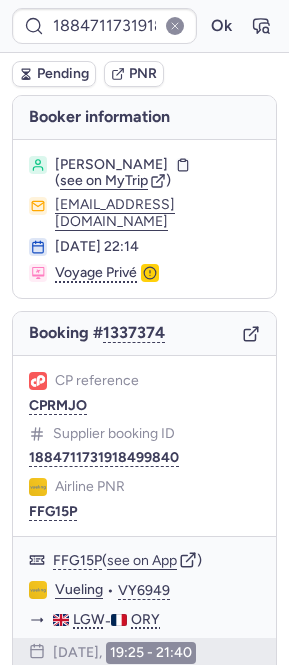 type 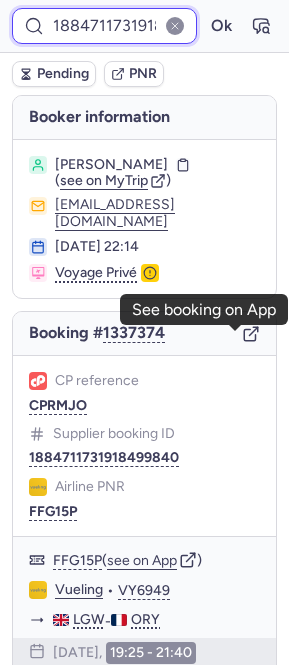 click on "1884711731918499840" at bounding box center (104, 26) 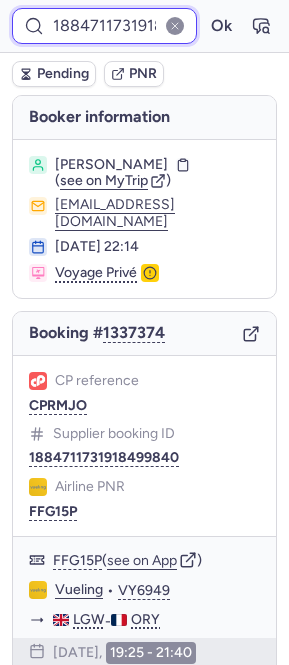 click on "1884711731918499840" at bounding box center (104, 26) 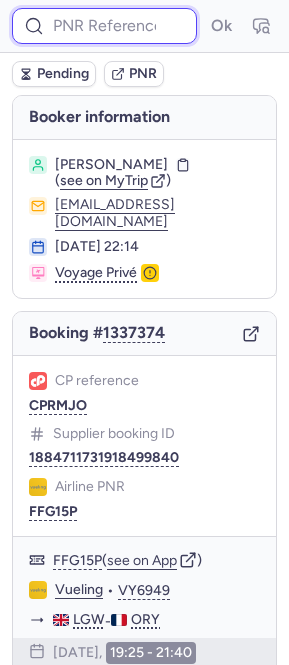 paste on "1892860760011476992" 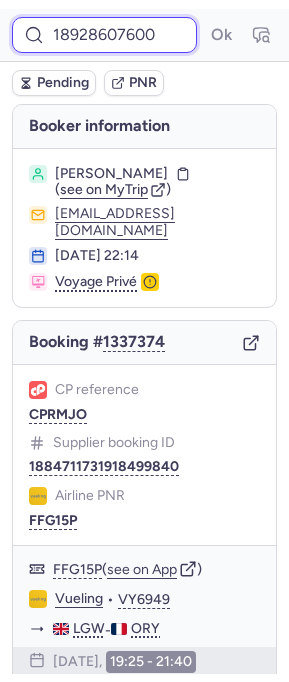 scroll, scrollTop: 0, scrollLeft: 82, axis: horizontal 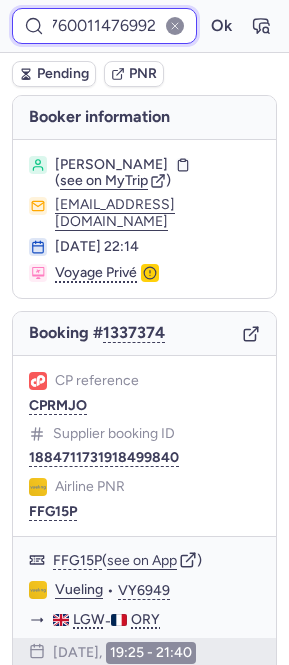 click on "Ok" at bounding box center [221, 26] 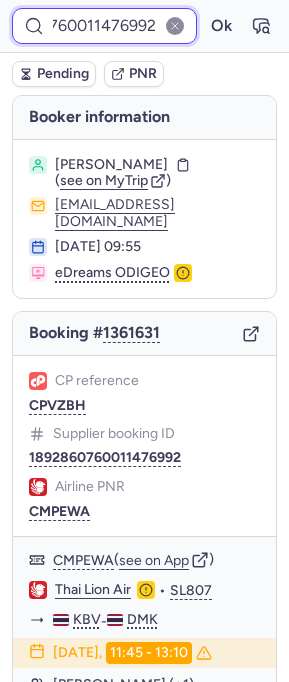 scroll, scrollTop: 423, scrollLeft: 0, axis: vertical 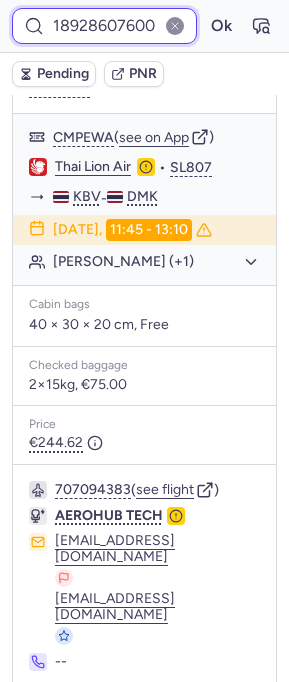 click on "1892860760011476992" at bounding box center [104, 26] 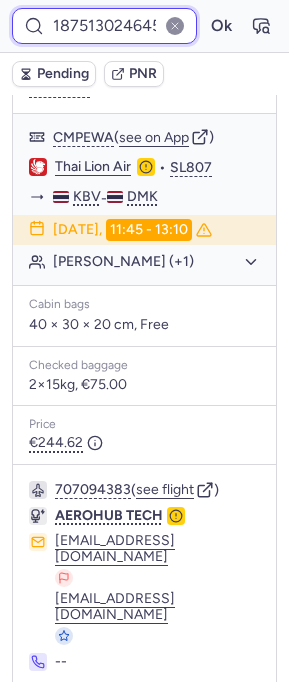 scroll, scrollTop: 0, scrollLeft: 84, axis: horizontal 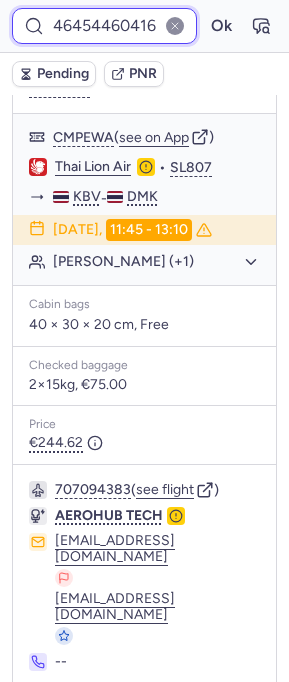 click on "Ok" at bounding box center (221, 26) 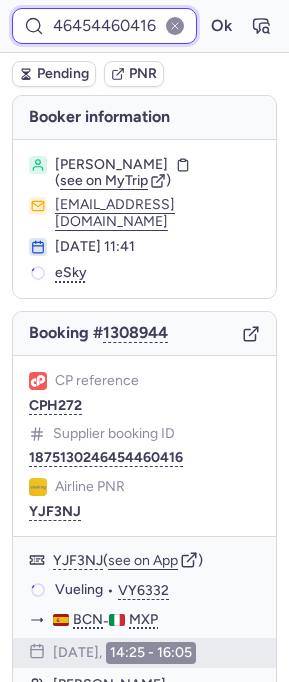 scroll, scrollTop: 401, scrollLeft: 0, axis: vertical 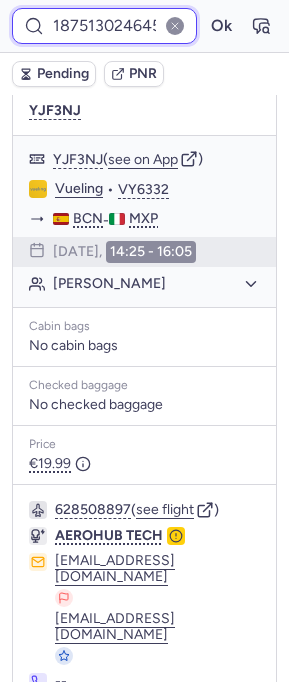 click on "1875130246454460416" at bounding box center [104, 26] 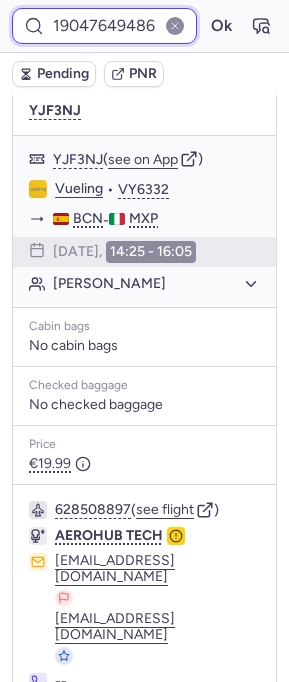 scroll, scrollTop: 0, scrollLeft: 88, axis: horizontal 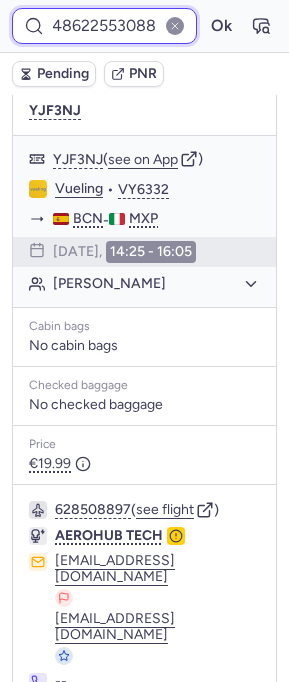 type on "1904764948622553088" 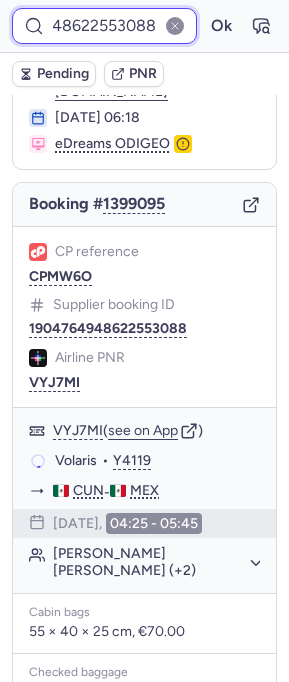 scroll, scrollTop: 65, scrollLeft: 0, axis: vertical 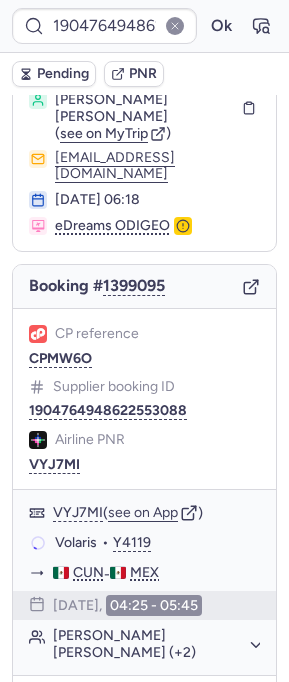 click 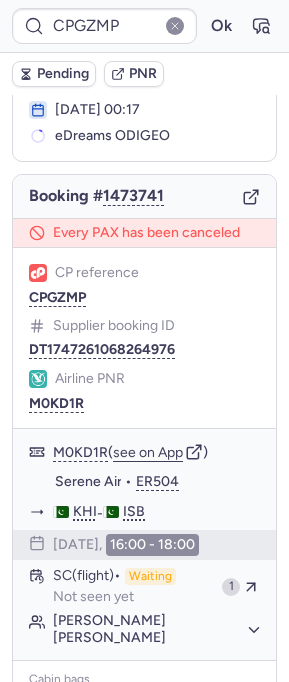 scroll, scrollTop: 154, scrollLeft: 0, axis: vertical 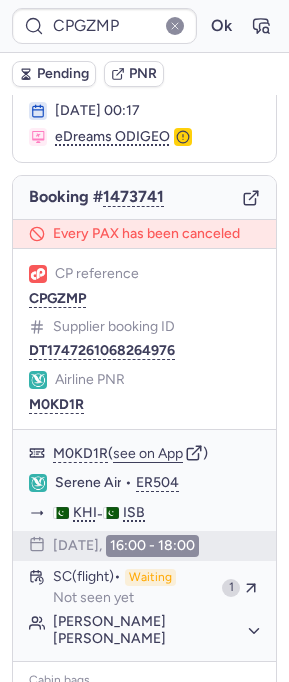 type on "CPWPAF" 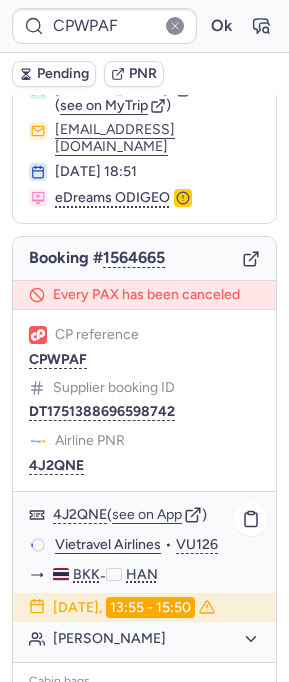 scroll, scrollTop: 0, scrollLeft: 0, axis: both 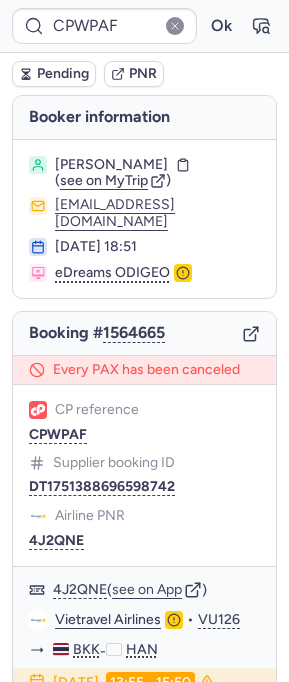 click on "CPWPAF  Ok" at bounding box center [144, 26] 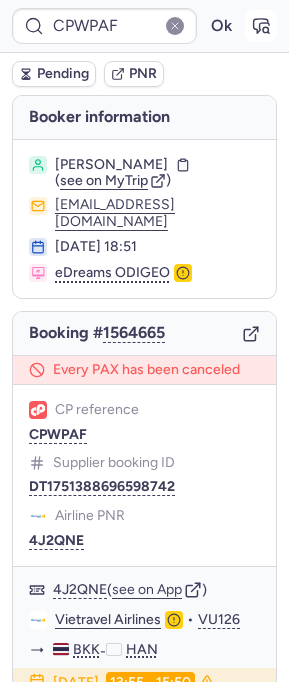 click 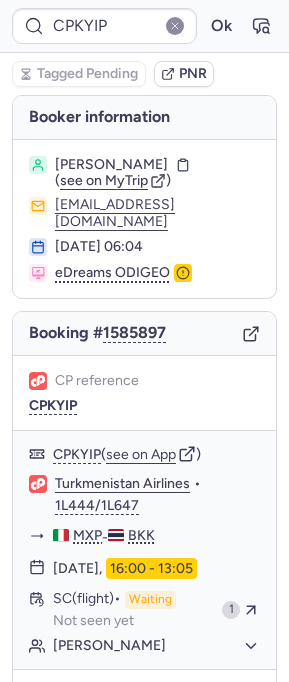 type on "CPGZMP" 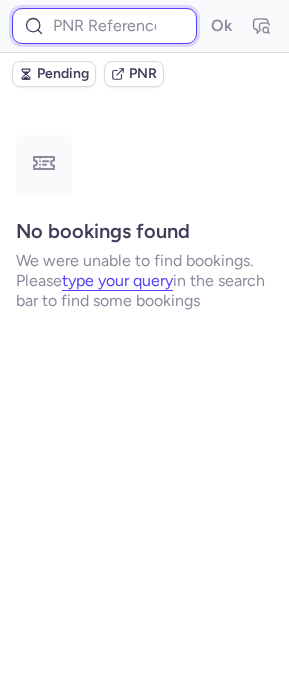 click at bounding box center (104, 26) 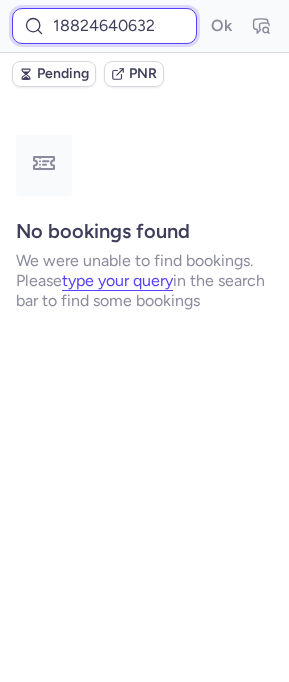 scroll, scrollTop: 0, scrollLeft: 70, axis: horizontal 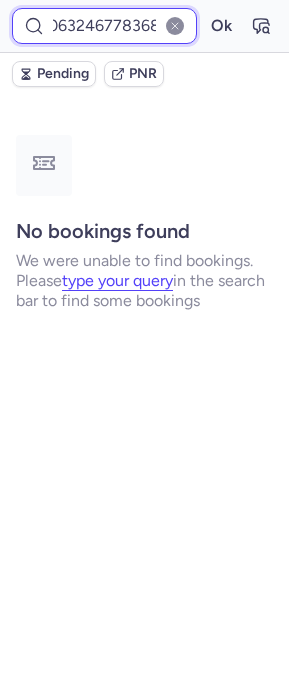 click on "Ok" at bounding box center (221, 26) 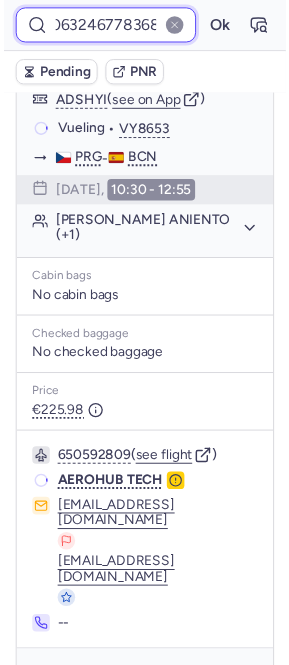 scroll, scrollTop: 0, scrollLeft: 0, axis: both 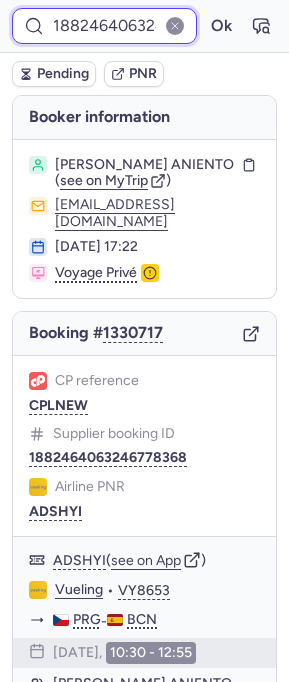 click on "1882464063246778368" at bounding box center (104, 26) 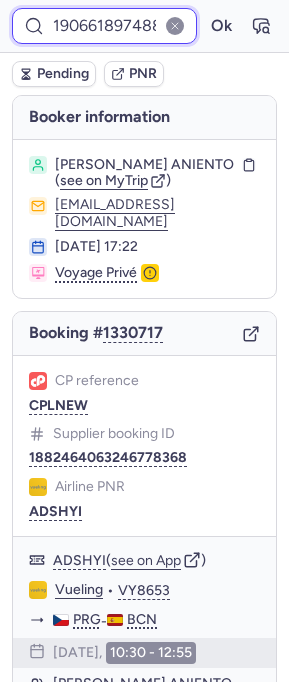 scroll, scrollTop: 0, scrollLeft: 86, axis: horizontal 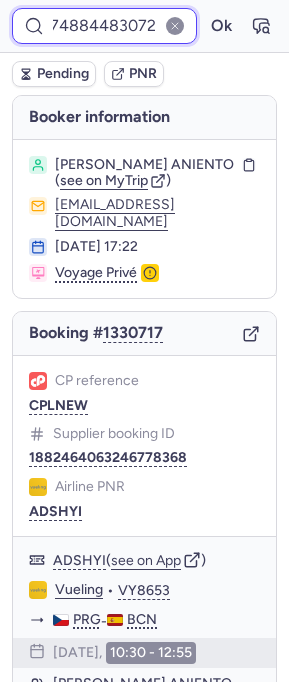 click on "Ok" at bounding box center (221, 26) 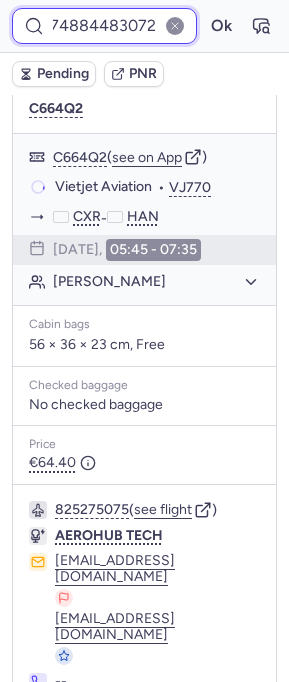 scroll, scrollTop: 0, scrollLeft: 0, axis: both 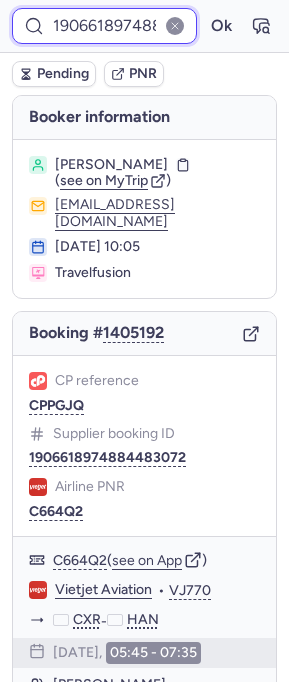 click on "1906618974884483072" at bounding box center [104, 26] 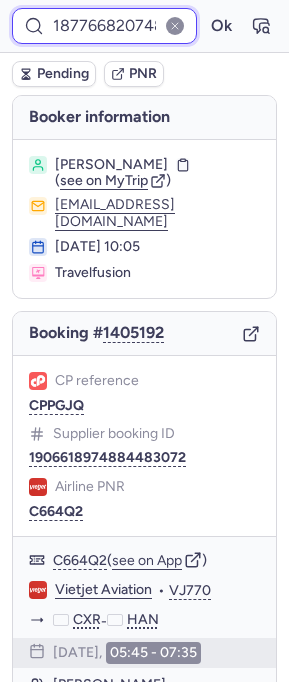 scroll, scrollTop: 0, scrollLeft: 87, axis: horizontal 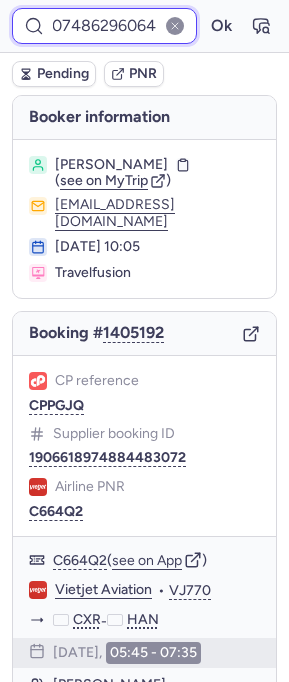 click on "Ok" at bounding box center (221, 26) 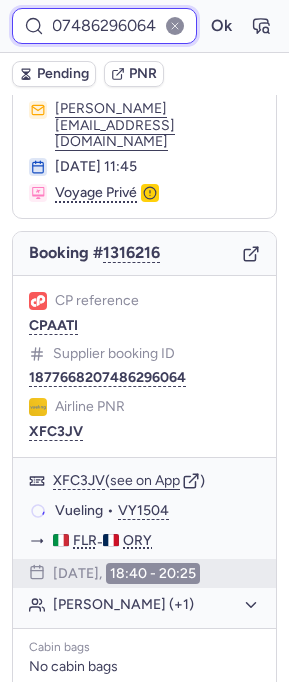scroll, scrollTop: 0, scrollLeft: 0, axis: both 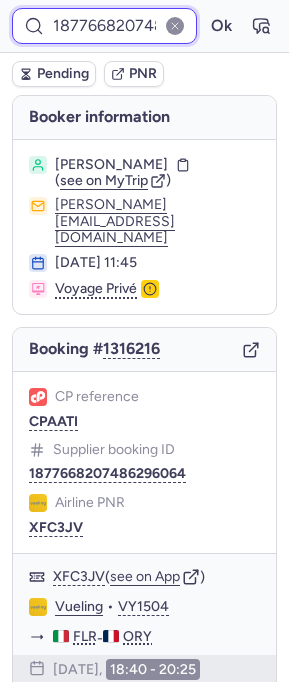 click on "1877668207486296064" at bounding box center (104, 26) 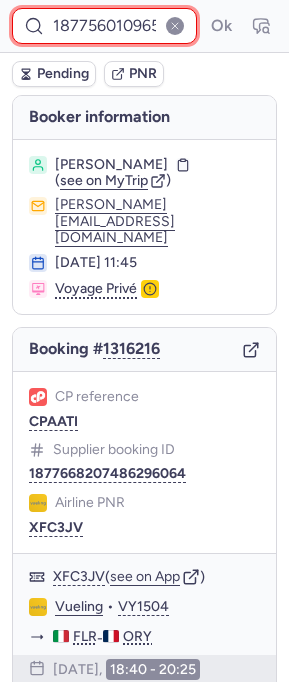 scroll, scrollTop: 0, scrollLeft: 261, axis: horizontal 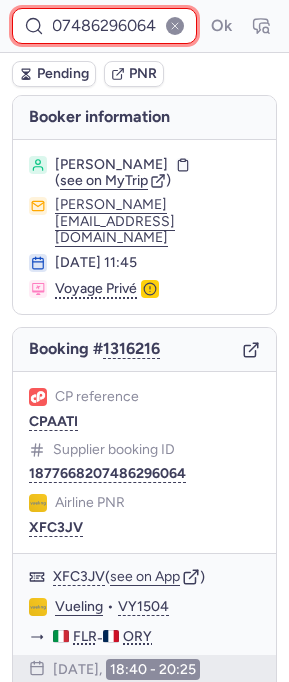 click on "1877560109652164608 1877668207486296064" at bounding box center [104, 26] 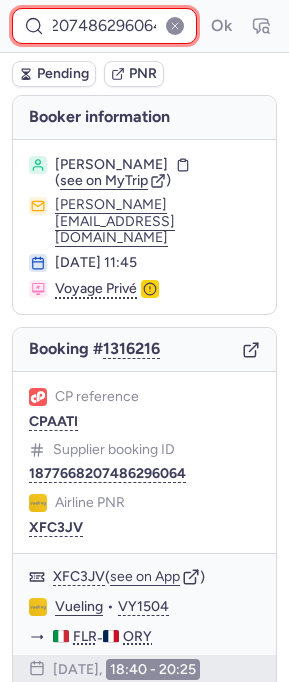 click on "1877560109652164608 1877668207486296064" at bounding box center [104, 26] 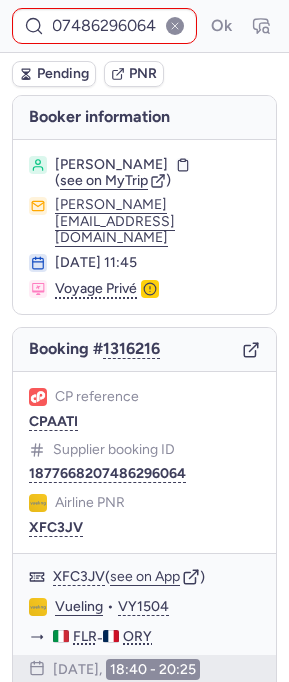scroll, scrollTop: 0, scrollLeft: 0, axis: both 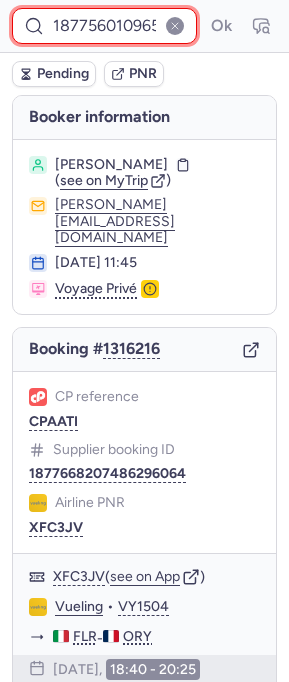 click on "1877560109652164608 1877668207486296064" at bounding box center [104, 26] 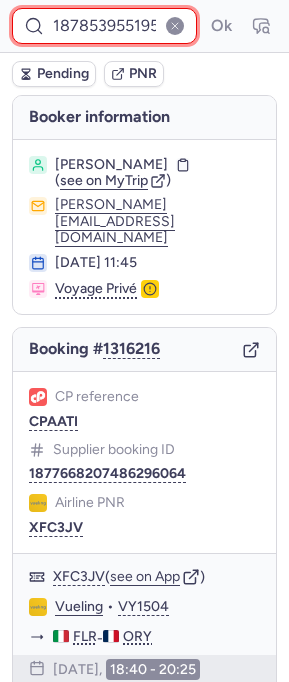 scroll, scrollTop: 0, scrollLeft: 84, axis: horizontal 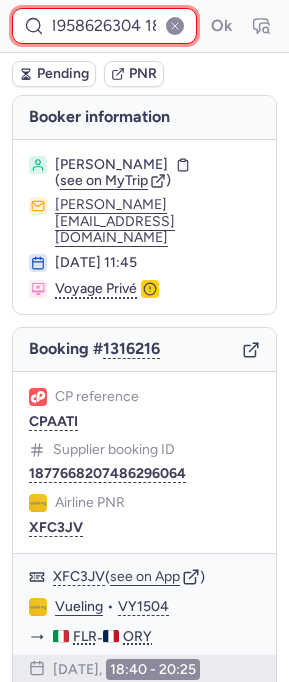 type on "1878539551958626304 1877668207486296064" 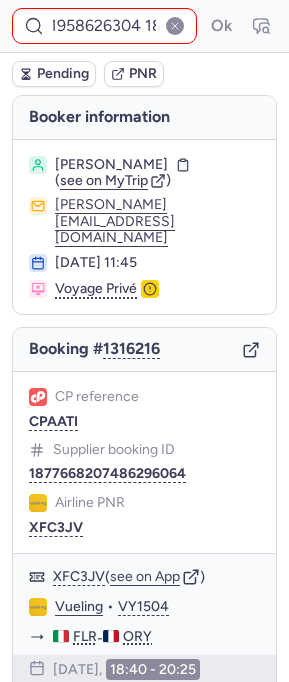 scroll, scrollTop: 0, scrollLeft: 0, axis: both 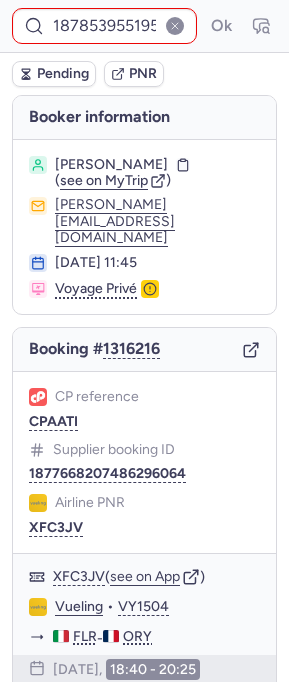 click at bounding box center (175, 26) 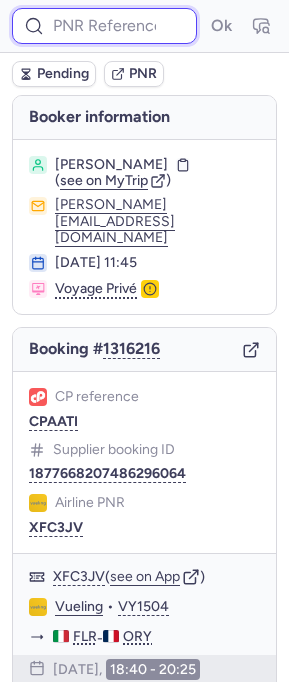 click at bounding box center [104, 26] 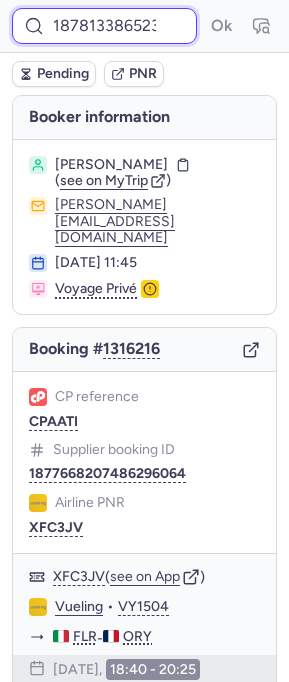 scroll, scrollTop: 0, scrollLeft: 76, axis: horizontal 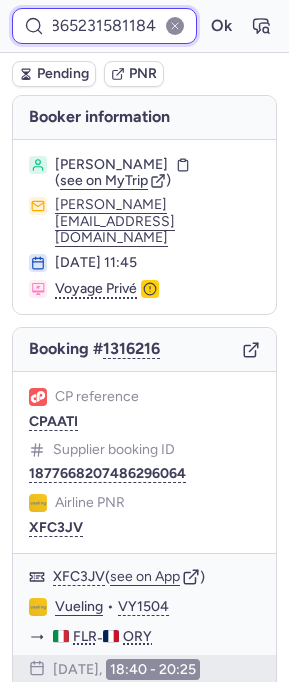click on "Ok" at bounding box center [221, 26] 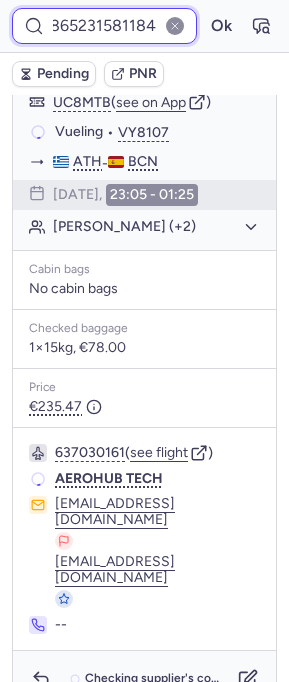 scroll, scrollTop: 0, scrollLeft: 0, axis: both 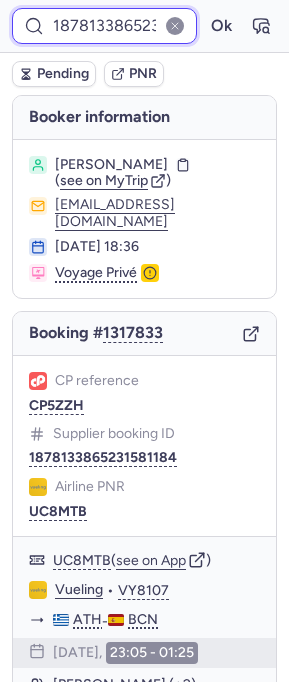 click on "1878133865231581184" at bounding box center (104, 26) 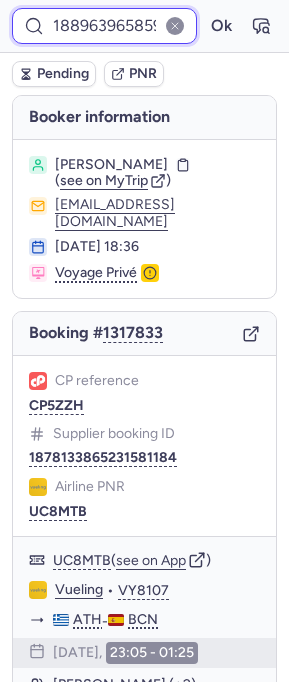 scroll, scrollTop: 0, scrollLeft: 85, axis: horizontal 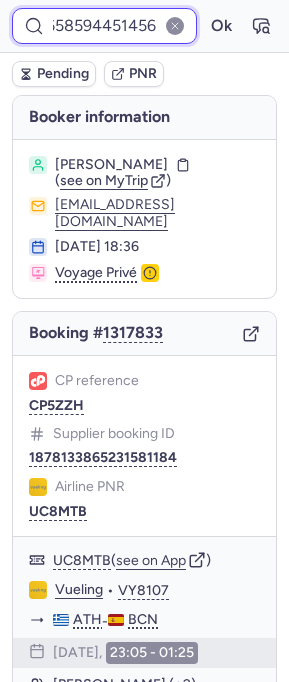 type on "1889639658594451456" 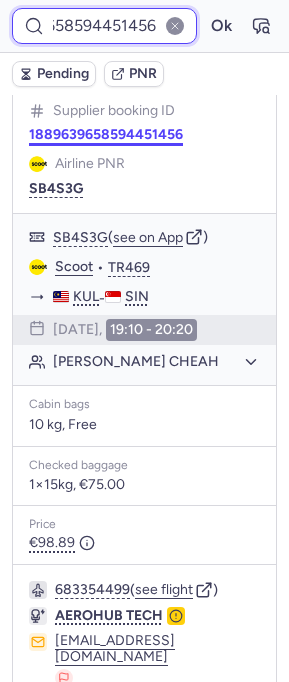 scroll, scrollTop: 403, scrollLeft: 0, axis: vertical 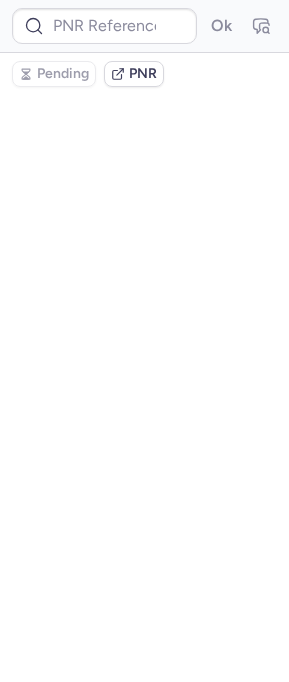 type on "U6TNHP" 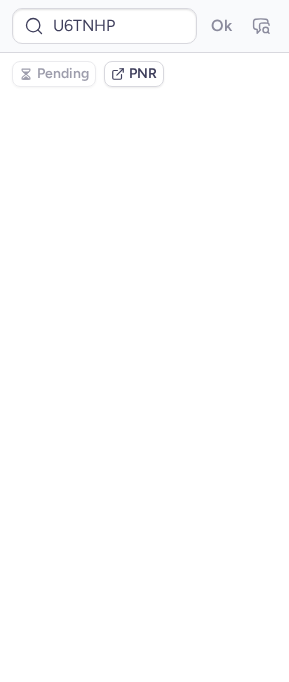 scroll, scrollTop: 0, scrollLeft: 0, axis: both 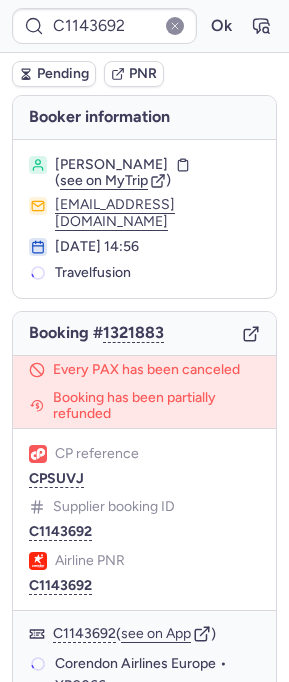type on "CPGZMP" 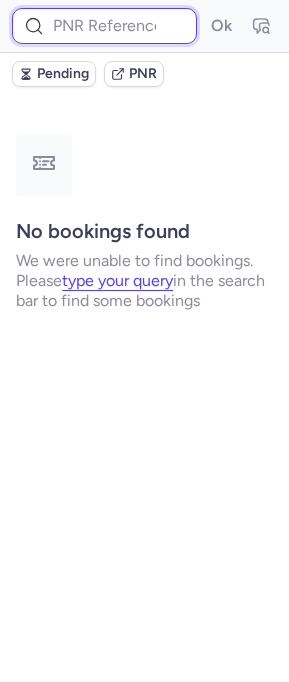 click at bounding box center [104, 26] 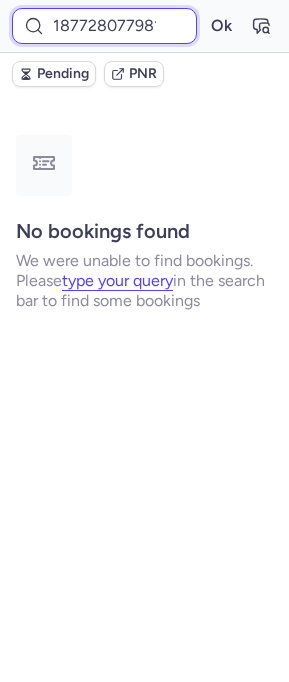 scroll, scrollTop: 0, scrollLeft: 66, axis: horizontal 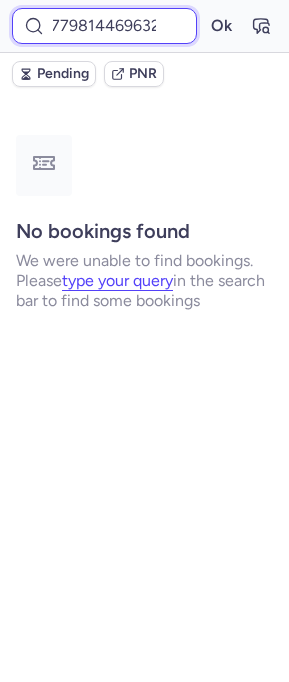 click on "Ok" at bounding box center (221, 26) 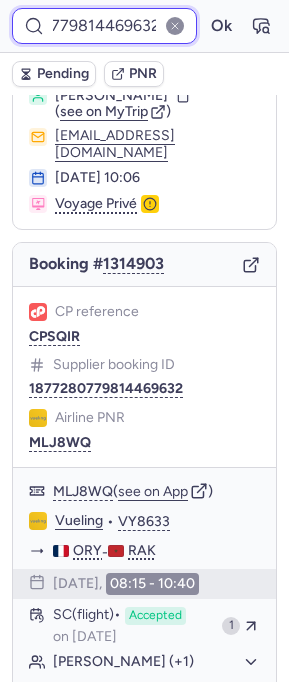 scroll, scrollTop: 0, scrollLeft: 0, axis: both 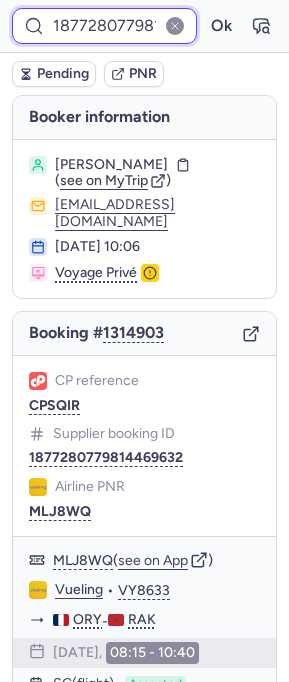 click on "1877280779814469632" at bounding box center [104, 26] 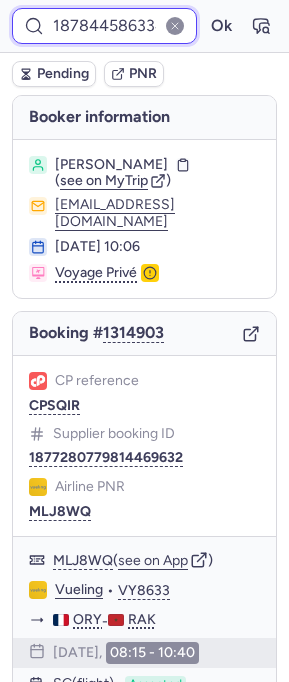 scroll, scrollTop: 0, scrollLeft: 85, axis: horizontal 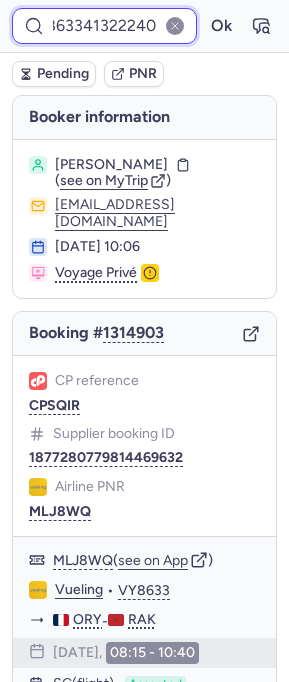 click on "Ok" at bounding box center (221, 26) 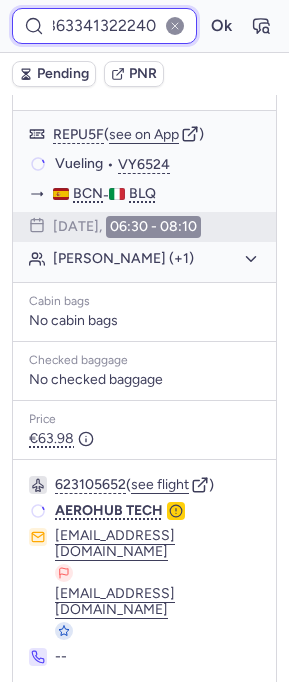 scroll, scrollTop: 0, scrollLeft: 0, axis: both 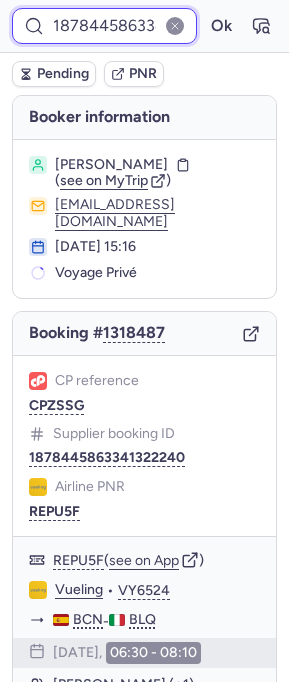 click on "1878445863341322240" at bounding box center [104, 26] 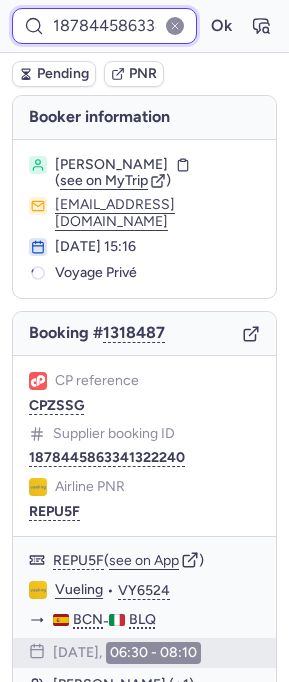 click on "1878445863341322240" at bounding box center [104, 26] 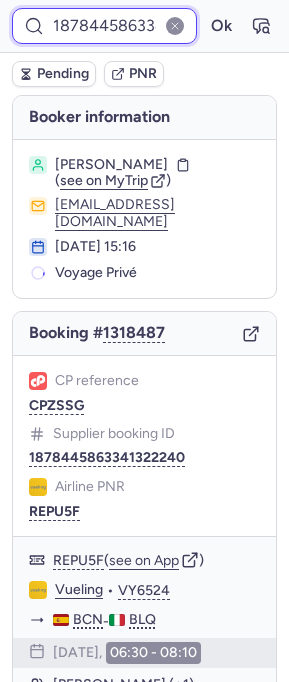 paste on "886753927163904" 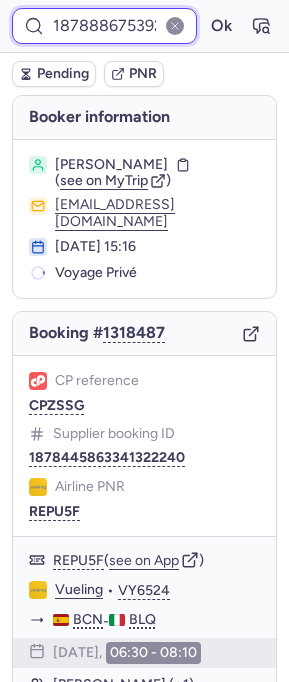 scroll, scrollTop: 0, scrollLeft: 82, axis: horizontal 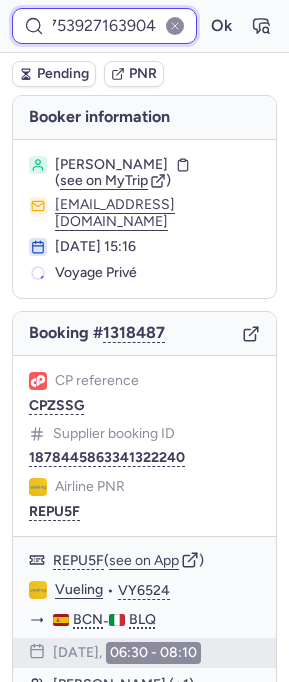 click on "Ok" at bounding box center (221, 26) 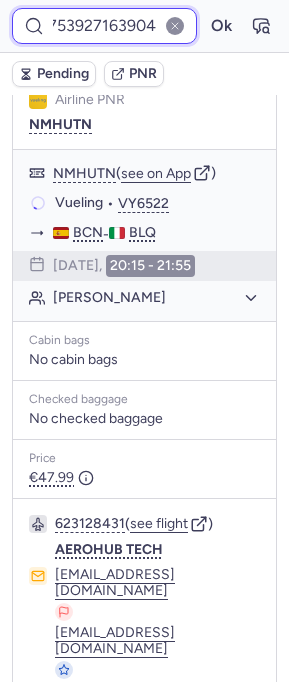 scroll, scrollTop: 401, scrollLeft: 0, axis: vertical 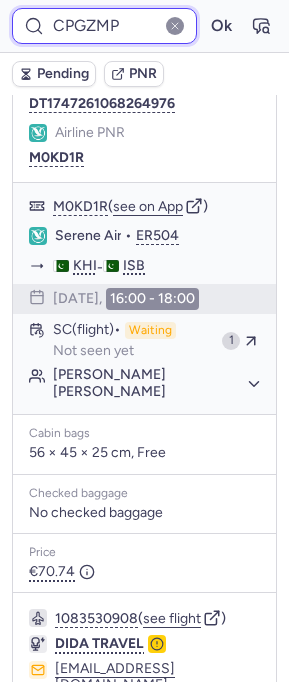 click on "CPGZMP" at bounding box center (104, 26) 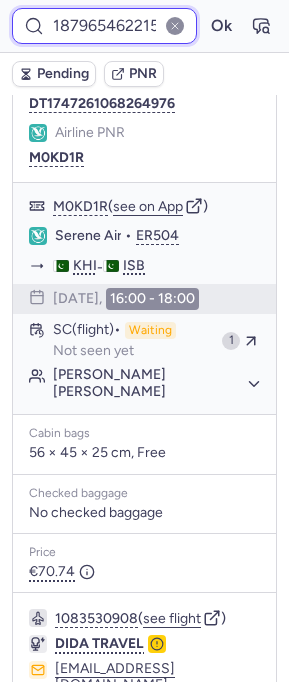 scroll, scrollTop: 0, scrollLeft: 83, axis: horizontal 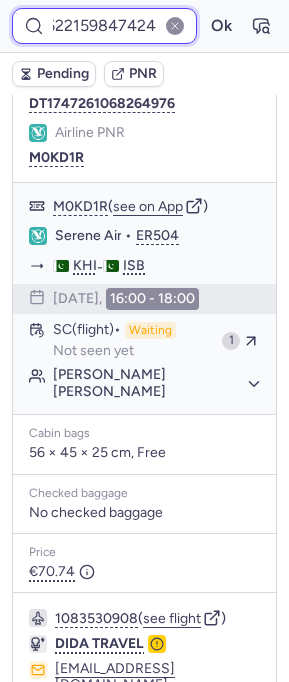 type on "1879654622159847424" 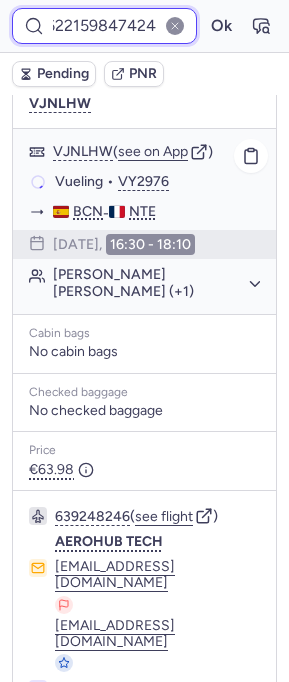 scroll, scrollTop: 0, scrollLeft: 0, axis: both 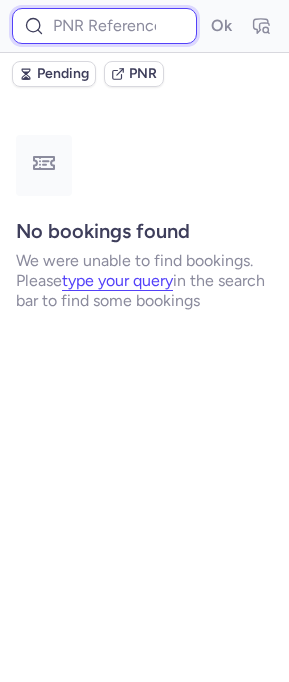 click at bounding box center [104, 26] 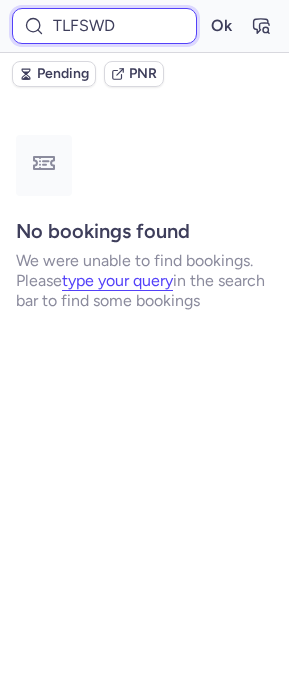 click on "Ok" at bounding box center [221, 26] 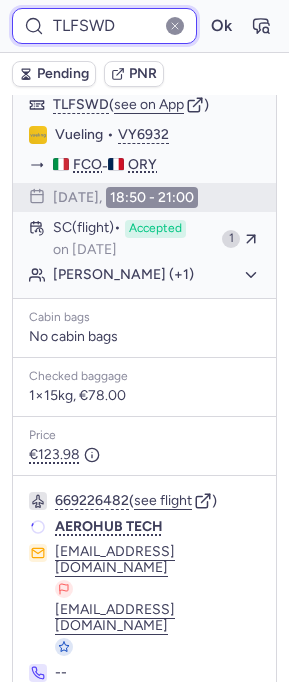 scroll, scrollTop: 0, scrollLeft: 0, axis: both 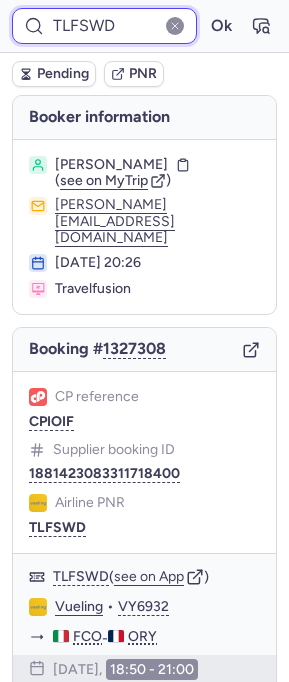 click on "TLFSWD" at bounding box center [104, 26] 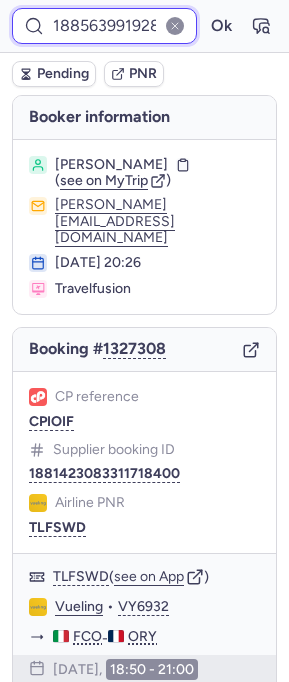 scroll, scrollTop: 0, scrollLeft: 85, axis: horizontal 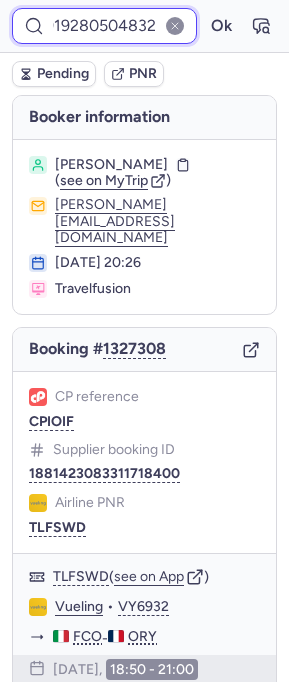 type on "1885639919280504832" 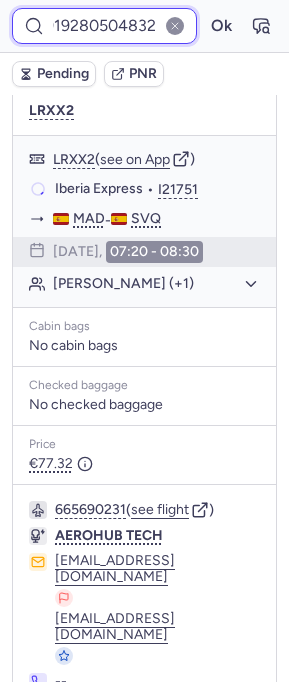 scroll, scrollTop: 0, scrollLeft: 0, axis: both 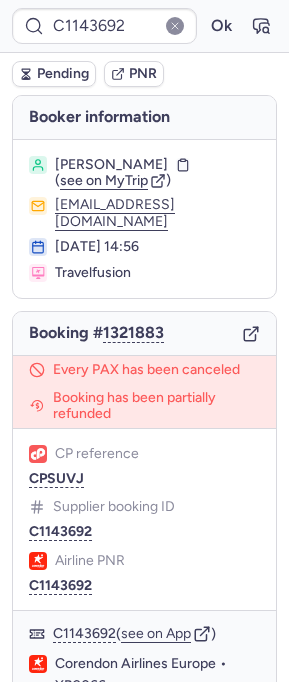 type on "CPGZMP" 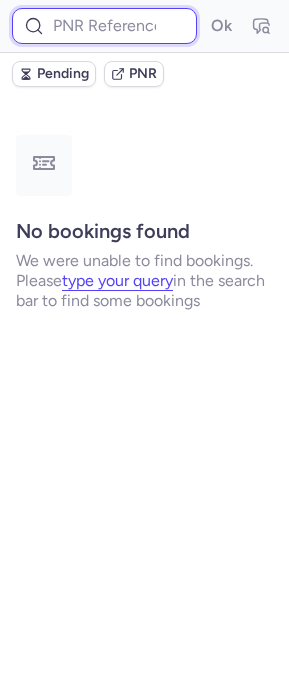 click at bounding box center (104, 26) 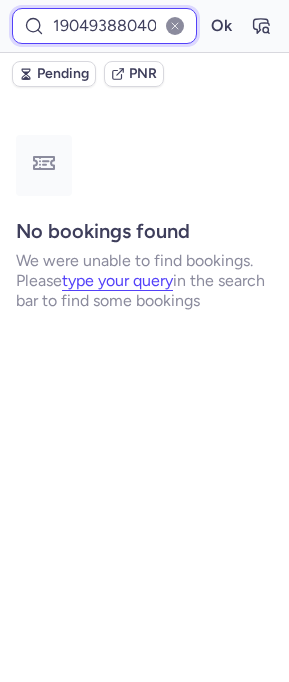 scroll, scrollTop: 0, scrollLeft: 73, axis: horizontal 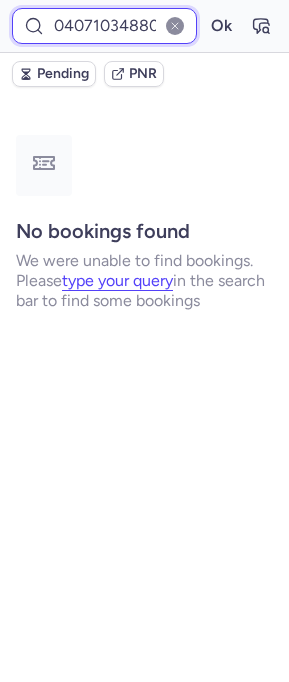 click on "Ok" at bounding box center [221, 26] 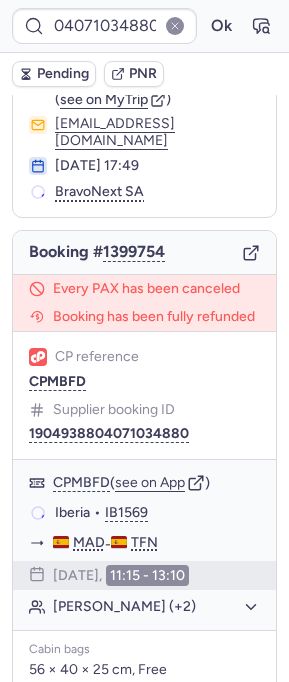 scroll, scrollTop: 84, scrollLeft: 0, axis: vertical 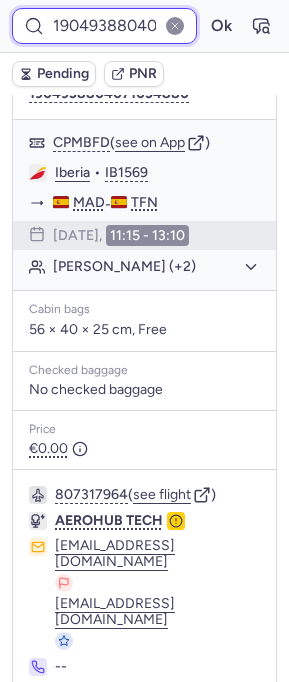 click on "1904938804071034880" at bounding box center (104, 26) 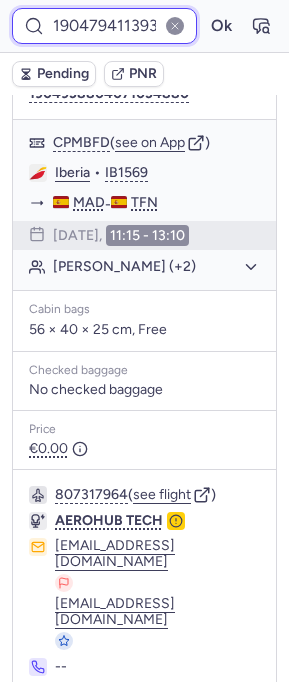 scroll, scrollTop: 0, scrollLeft: 82, axis: horizontal 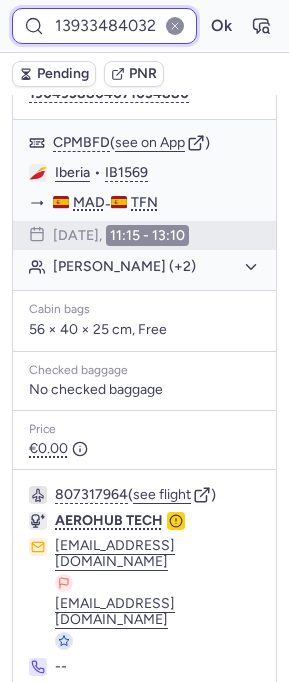 click on "Ok" at bounding box center [221, 26] 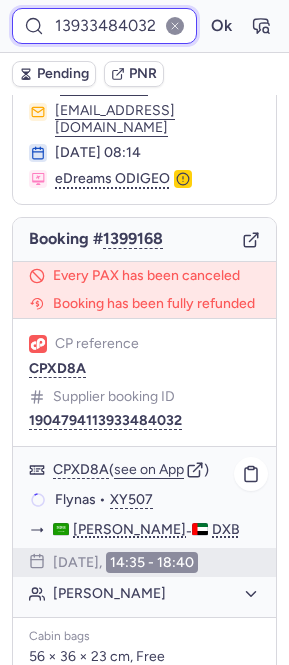 scroll, scrollTop: 182, scrollLeft: 0, axis: vertical 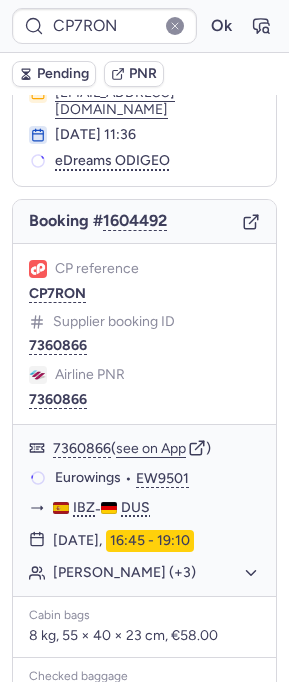 type on "CPGZMP" 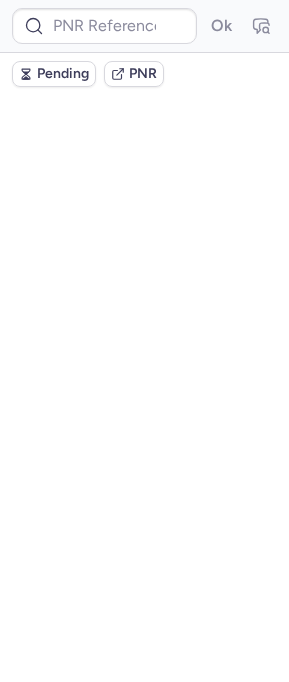 scroll, scrollTop: 0, scrollLeft: 0, axis: both 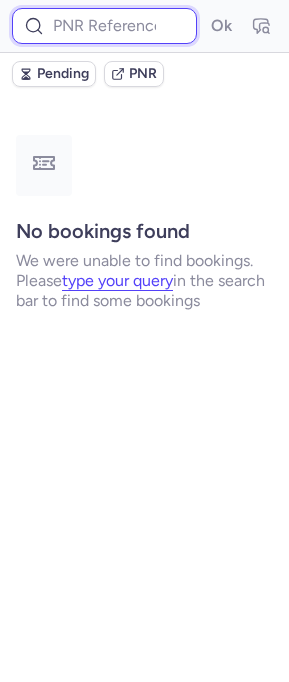 click at bounding box center [104, 26] 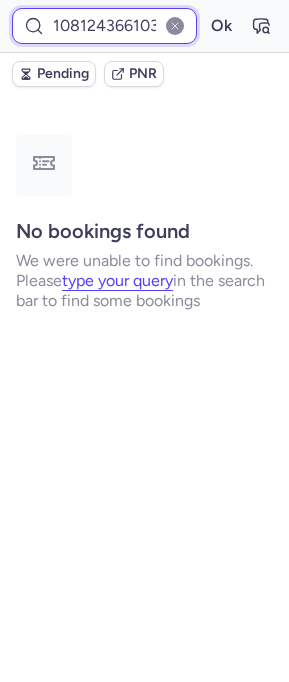 scroll, scrollTop: 0, scrollLeft: 20, axis: horizontal 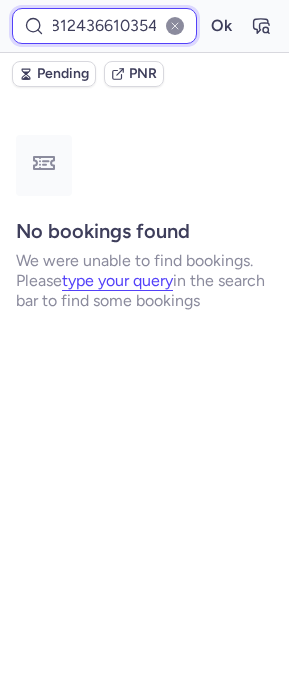click on "Ok" at bounding box center (221, 26) 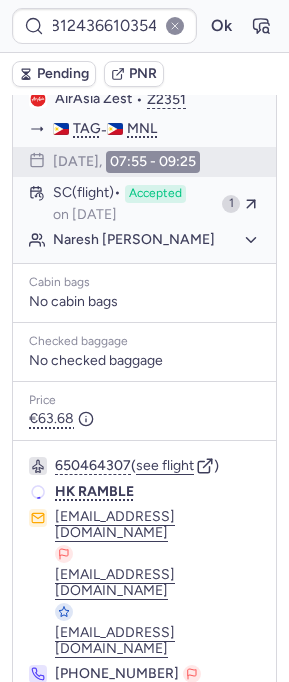 scroll, scrollTop: 529, scrollLeft: 0, axis: vertical 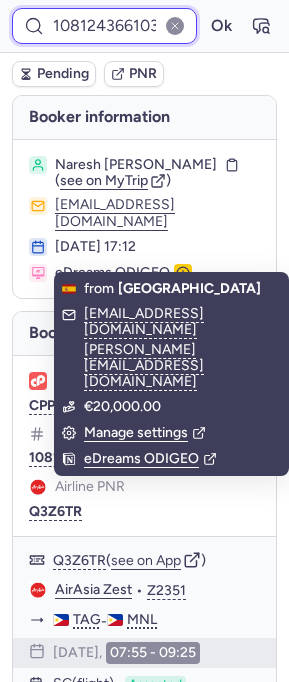 click on "10812436610354" at bounding box center [104, 26] 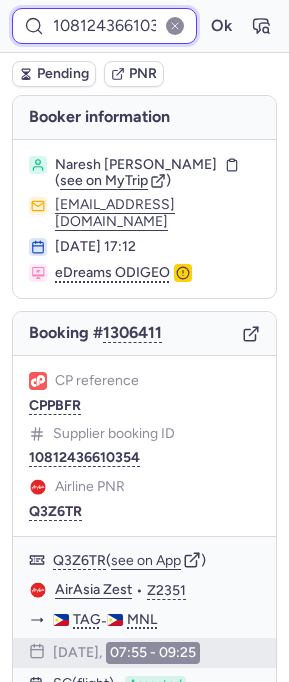 paste on "500710248" 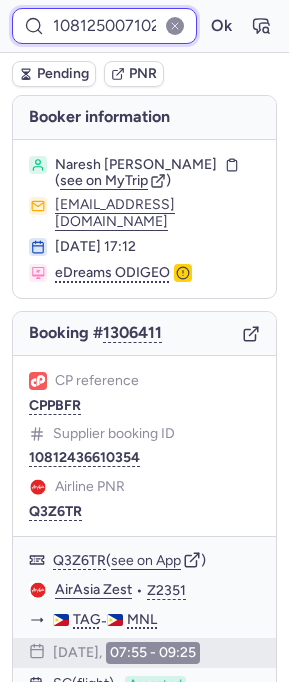 scroll, scrollTop: 0, scrollLeft: 22, axis: horizontal 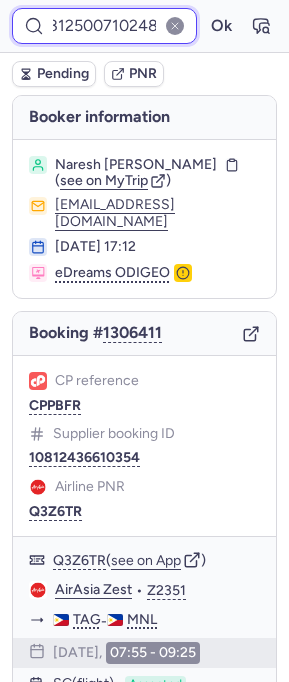 type on "10812500710248" 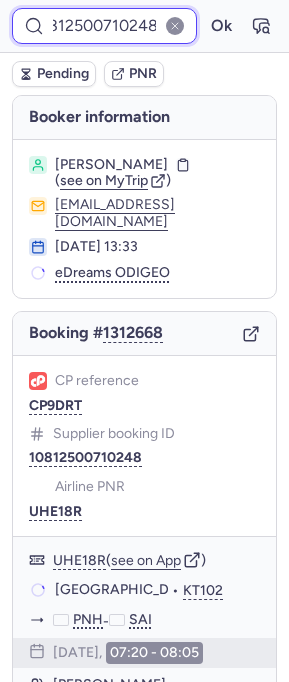 scroll, scrollTop: 483, scrollLeft: 0, axis: vertical 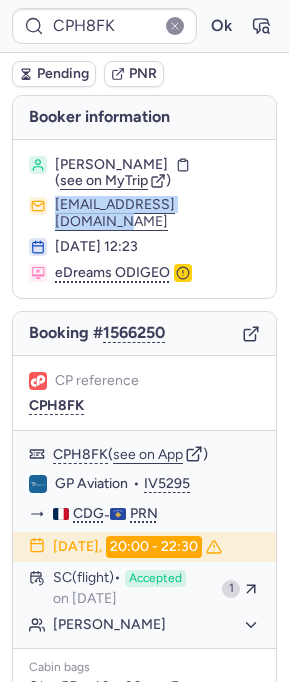 drag, startPoint x: 248, startPoint y: 197, endPoint x: 37, endPoint y: 197, distance: 211 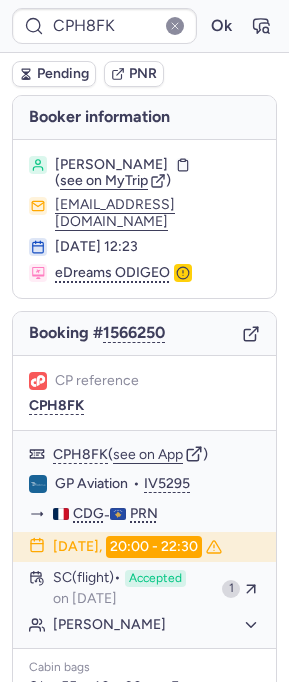 type on "CPGZMP" 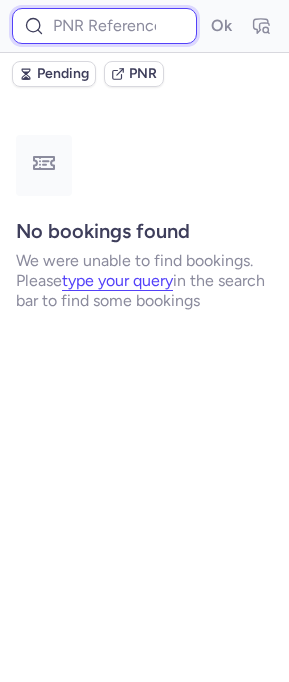 click at bounding box center [104, 26] 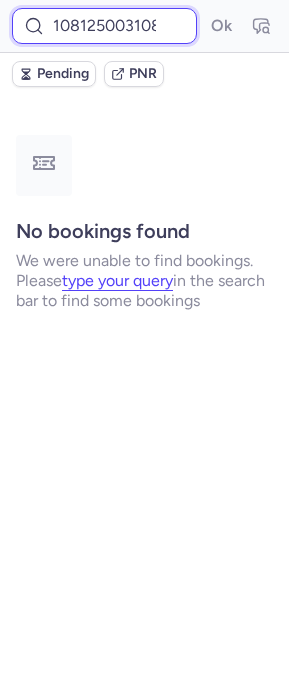scroll, scrollTop: 0, scrollLeft: 21, axis: horizontal 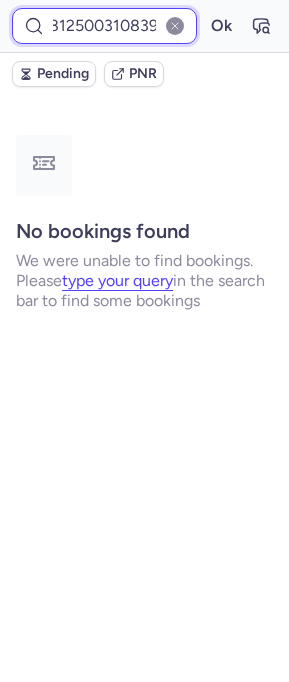 type on "10812500310839" 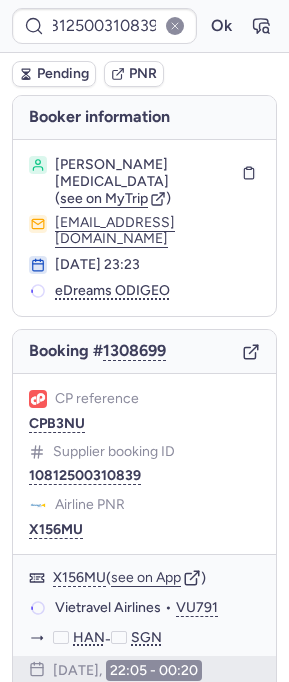 scroll, scrollTop: 15, scrollLeft: 0, axis: vertical 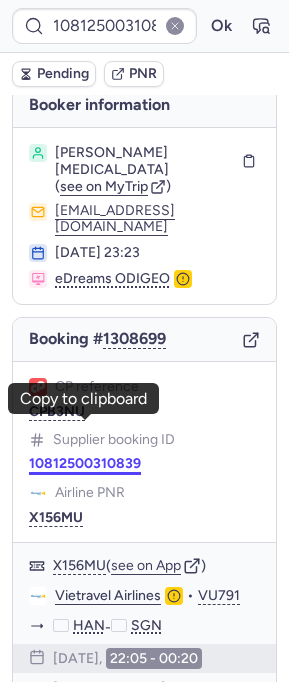 click on "10812500310839" at bounding box center (85, 464) 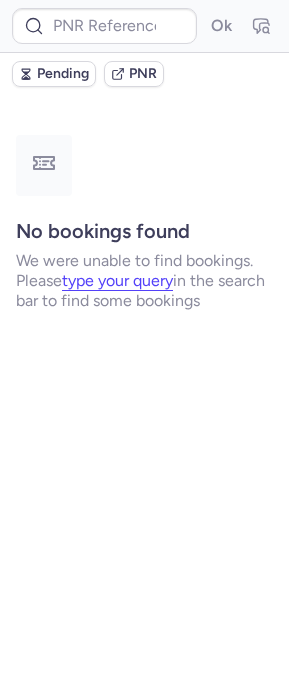 scroll, scrollTop: 0, scrollLeft: 0, axis: both 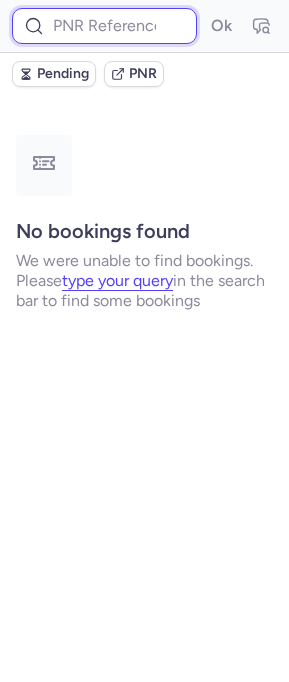 click at bounding box center [104, 26] 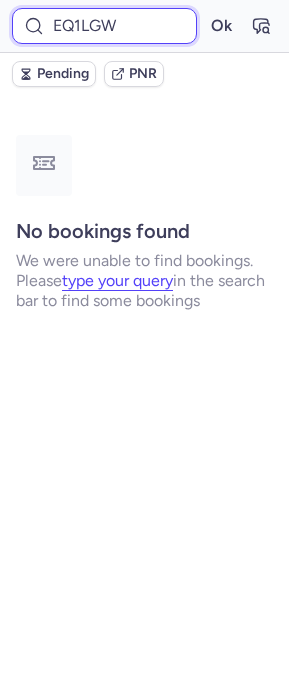 type on "EQ1LGW" 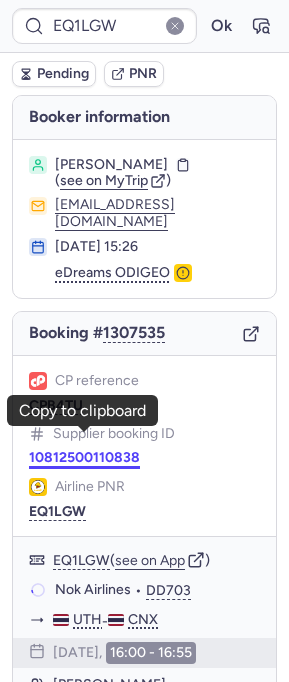 click on "10812500110838" at bounding box center [84, 458] 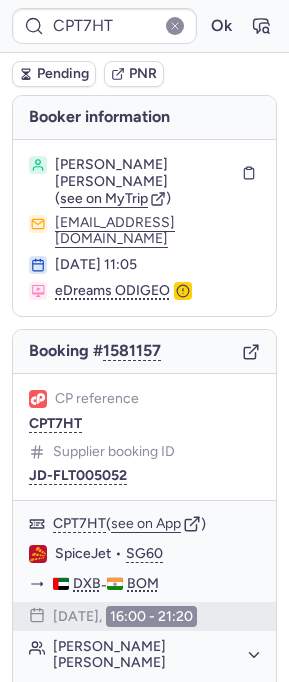 type on "CPTTUQ" 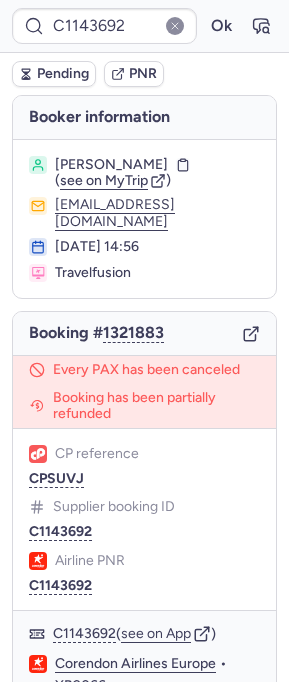 type on "CPGZMP" 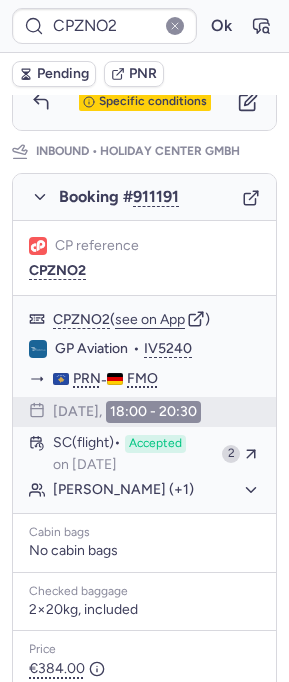 scroll, scrollTop: 1323, scrollLeft: 0, axis: vertical 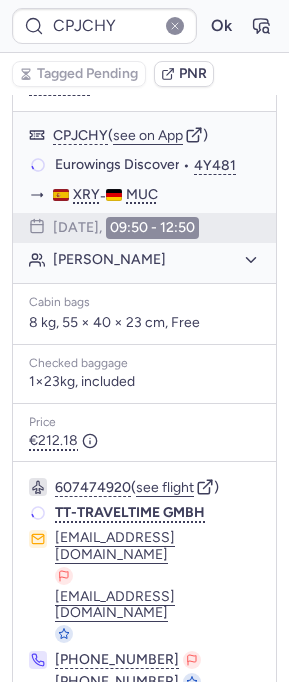 type on "CP743H" 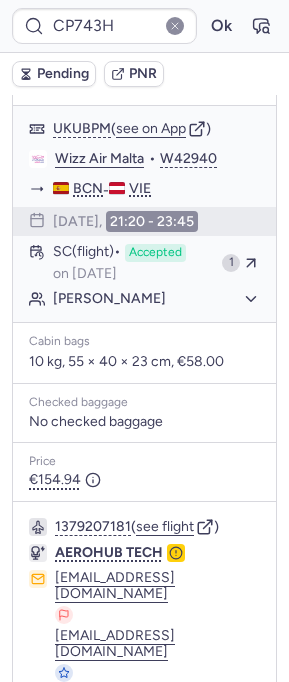 scroll, scrollTop: 0, scrollLeft: 0, axis: both 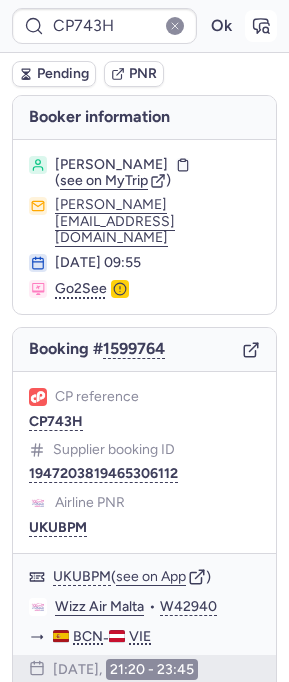 click 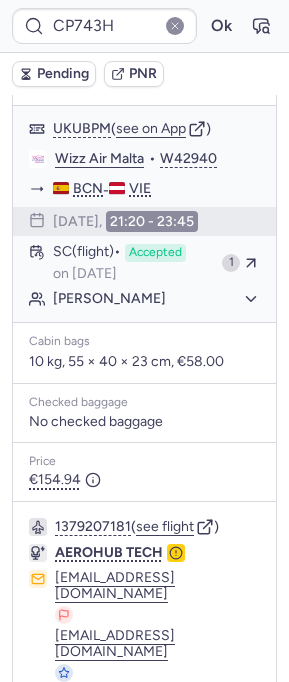 scroll, scrollTop: 0, scrollLeft: 0, axis: both 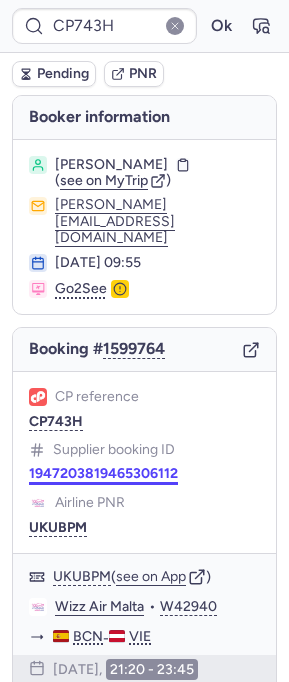 click on "1947203819465306112" at bounding box center (103, 474) 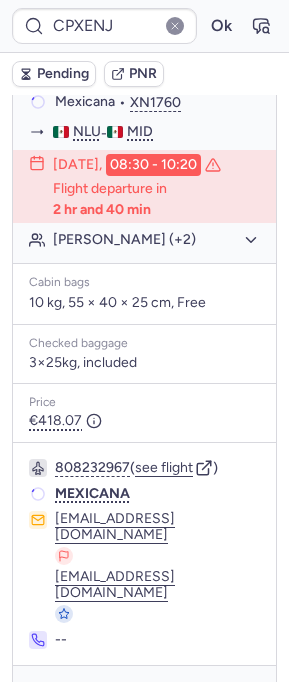 scroll, scrollTop: 448, scrollLeft: 0, axis: vertical 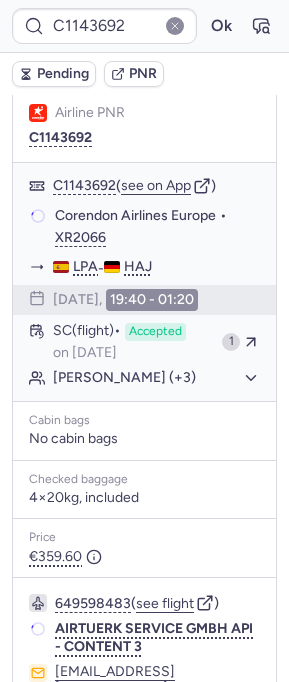 type on "CPGZMP" 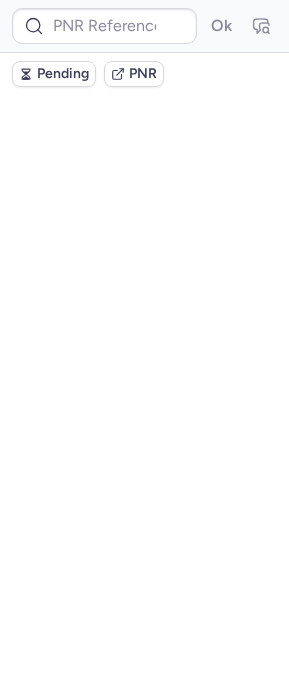 scroll, scrollTop: 0, scrollLeft: 0, axis: both 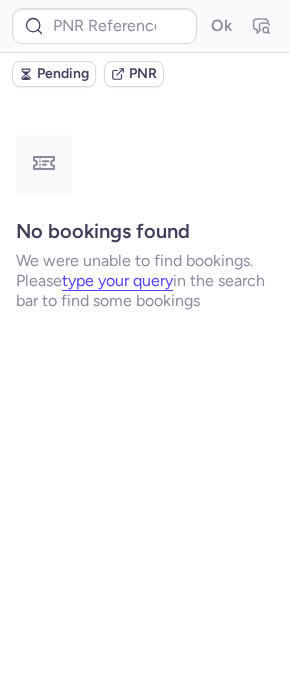 type on "CPTTUQ" 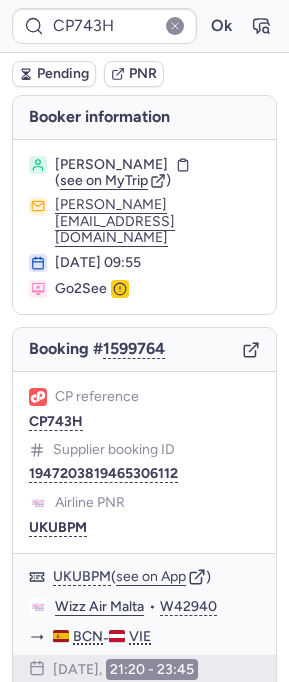type on "CPBKNV" 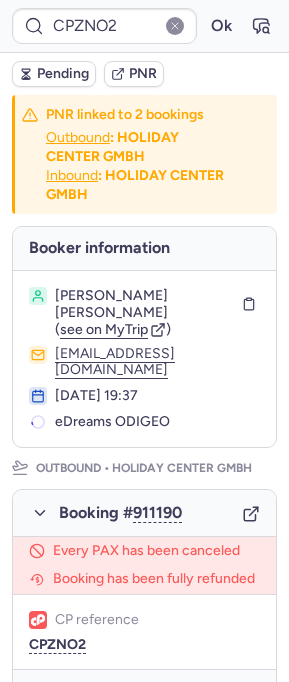 type on "CPBKNV" 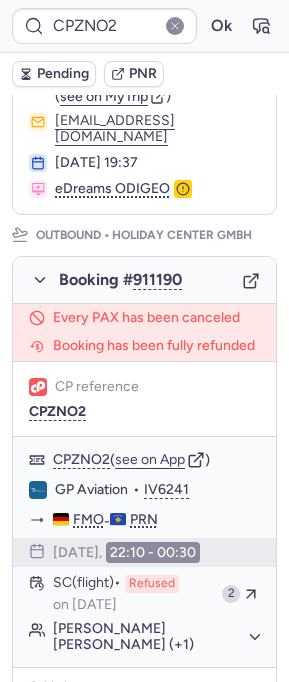 scroll, scrollTop: 0, scrollLeft: 0, axis: both 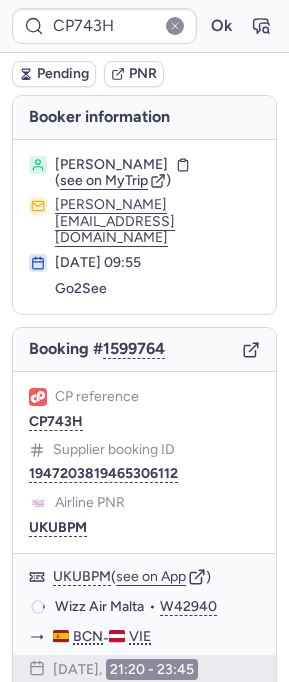 type on "C1143692" 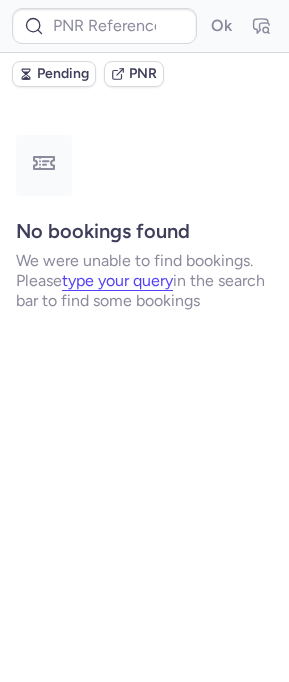 type on "CPZNO2" 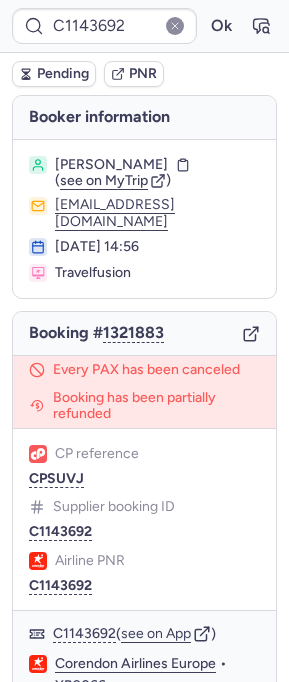 type on "CPZNO2" 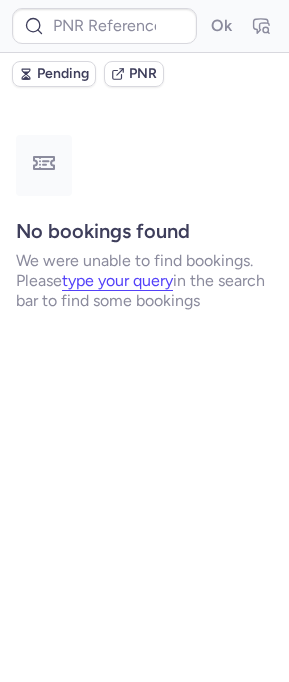 type on "CPZNO2" 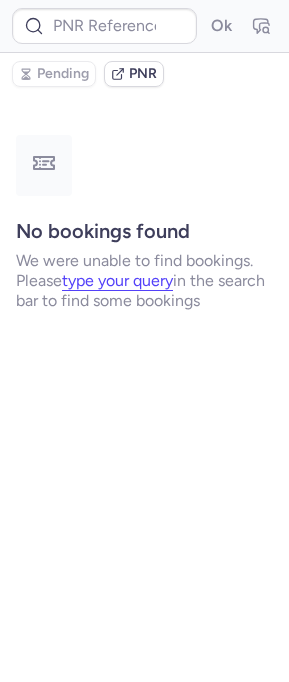 type on "CPUKYC" 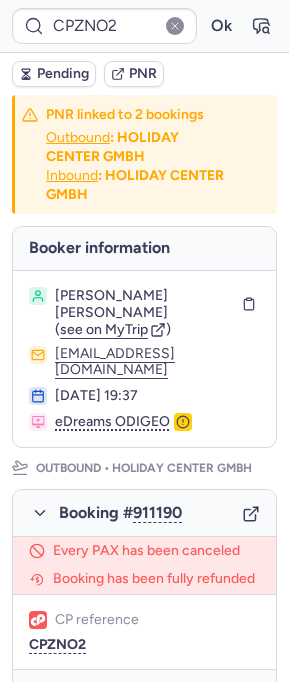 type on "CPGZMP" 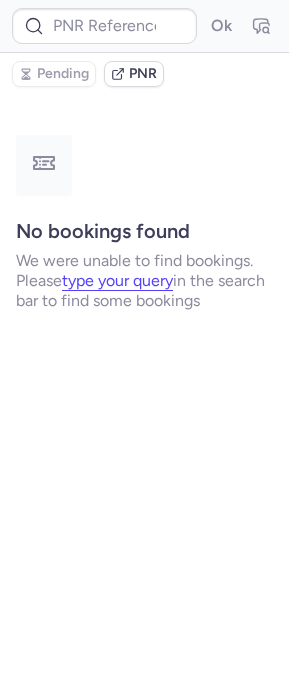 type on "CPKVC4" 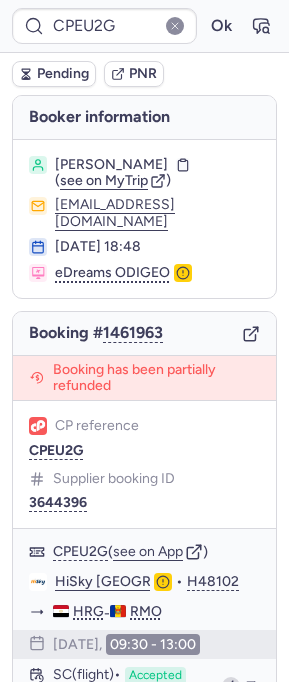 type on "CPZNO2" 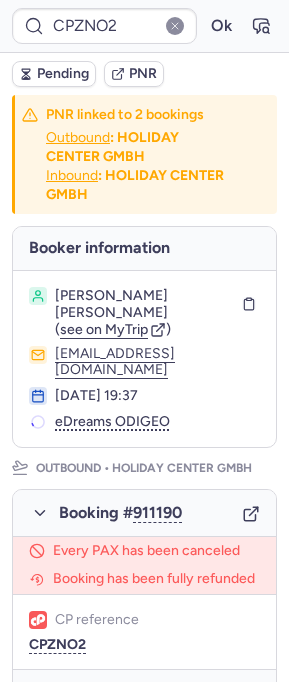 type on "CPBKNV" 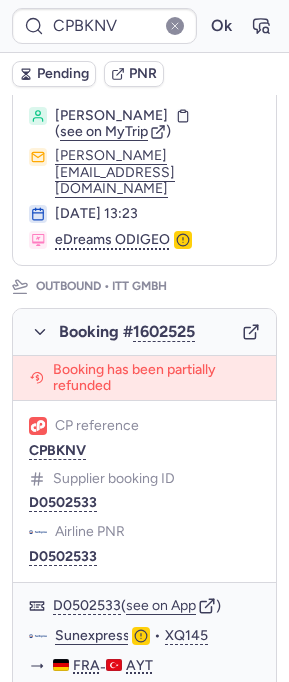 scroll, scrollTop: 421, scrollLeft: 0, axis: vertical 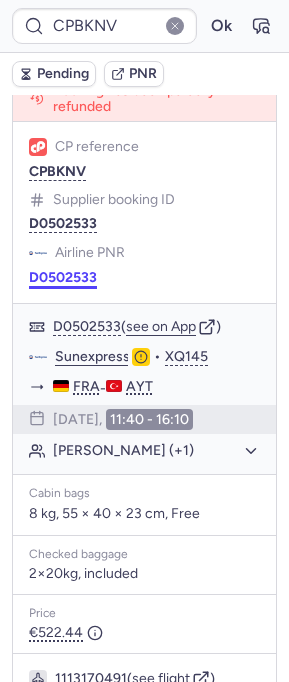 click on "D0502533" at bounding box center (63, 278) 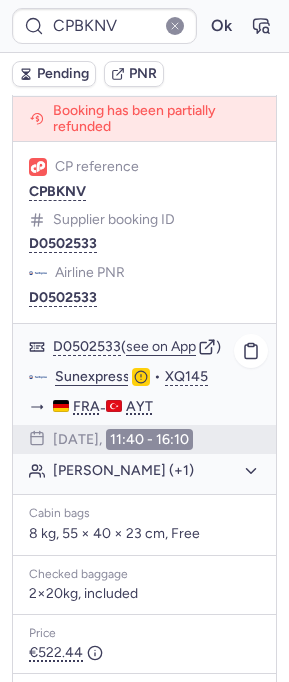 scroll, scrollTop: 0, scrollLeft: 0, axis: both 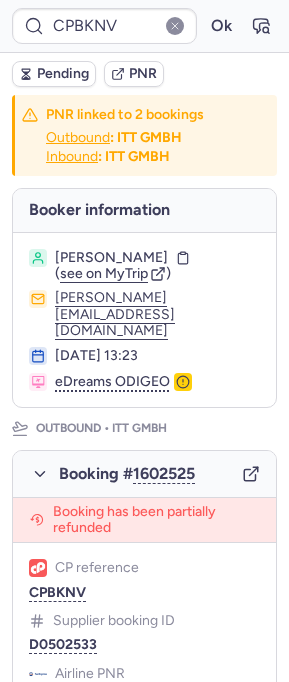 type on "CPU3UA" 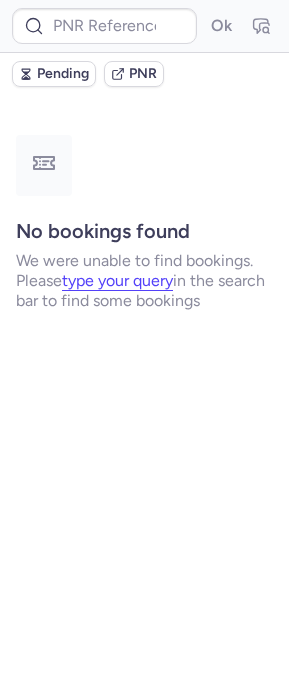type on "CPTTUQ" 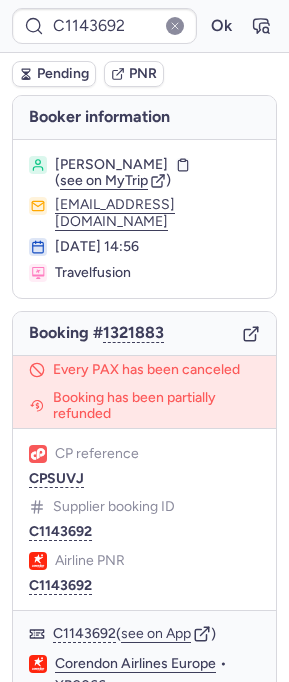type on "CPBKNV" 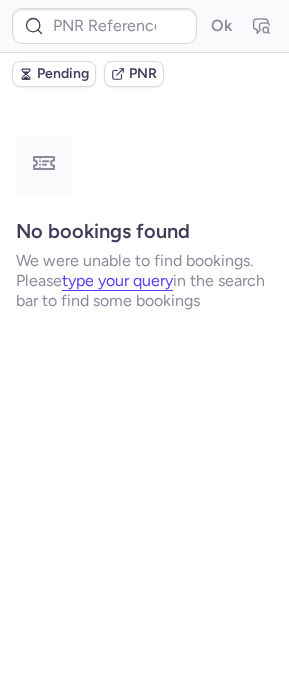 type on "C1143692" 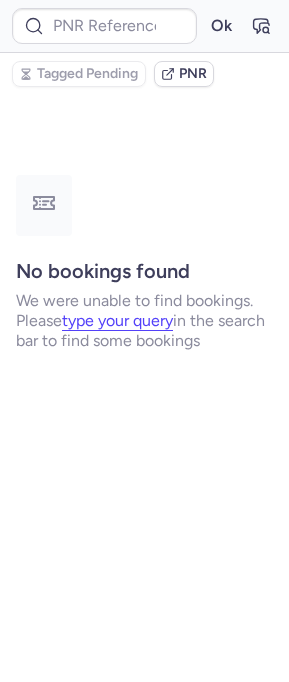 type on "CPQQE5" 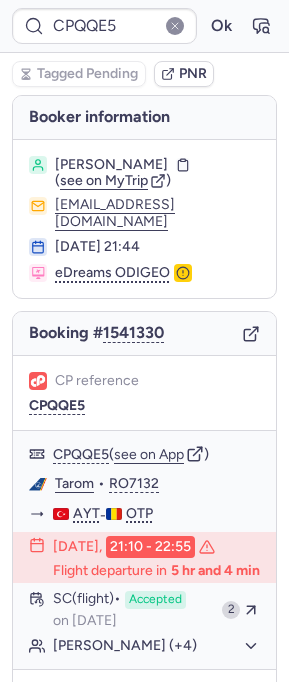 type 